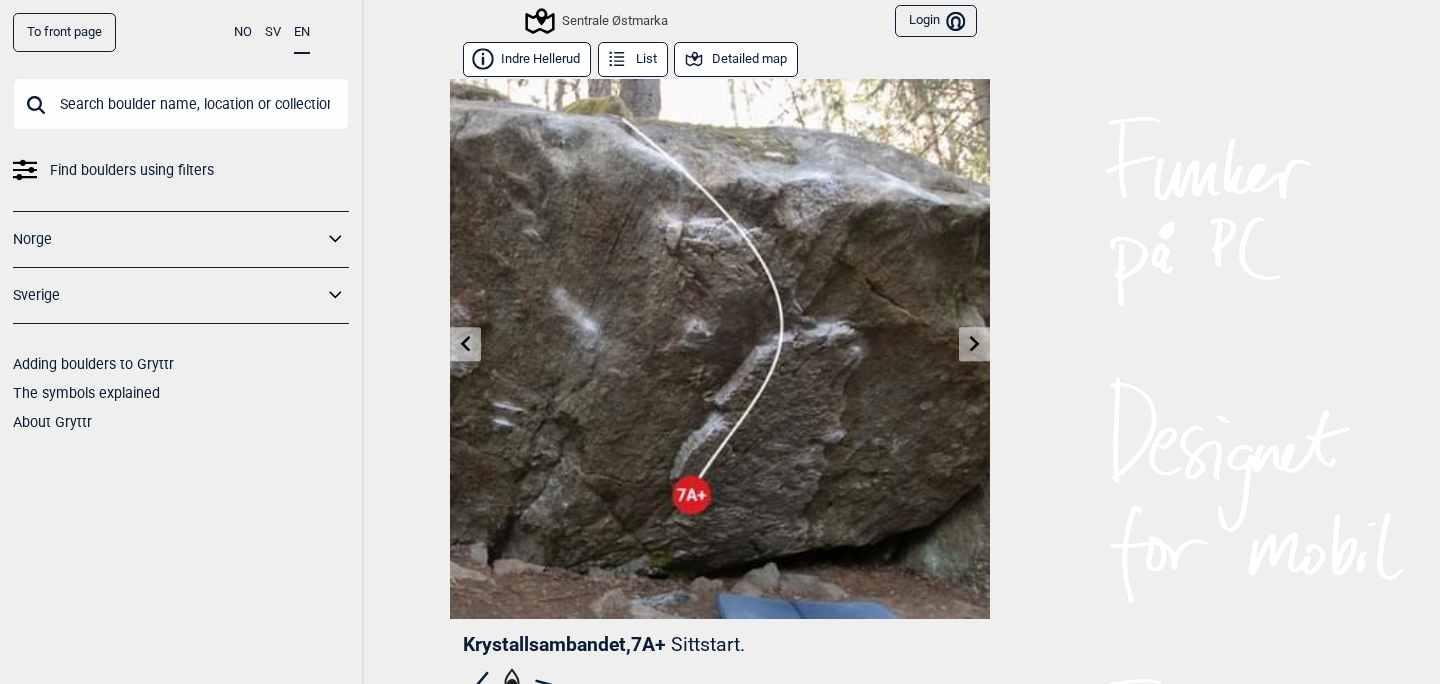 scroll, scrollTop: 0, scrollLeft: 0, axis: both 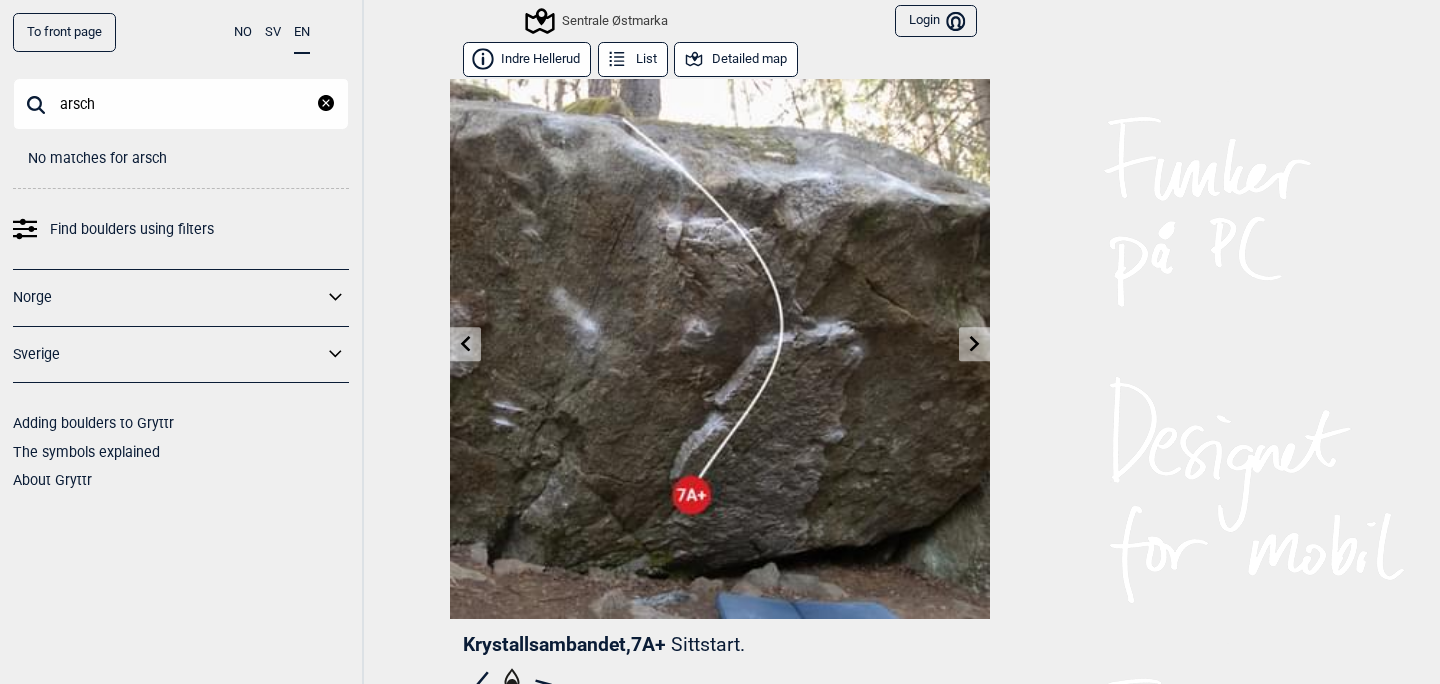 click on "arsch" at bounding box center (181, 104) 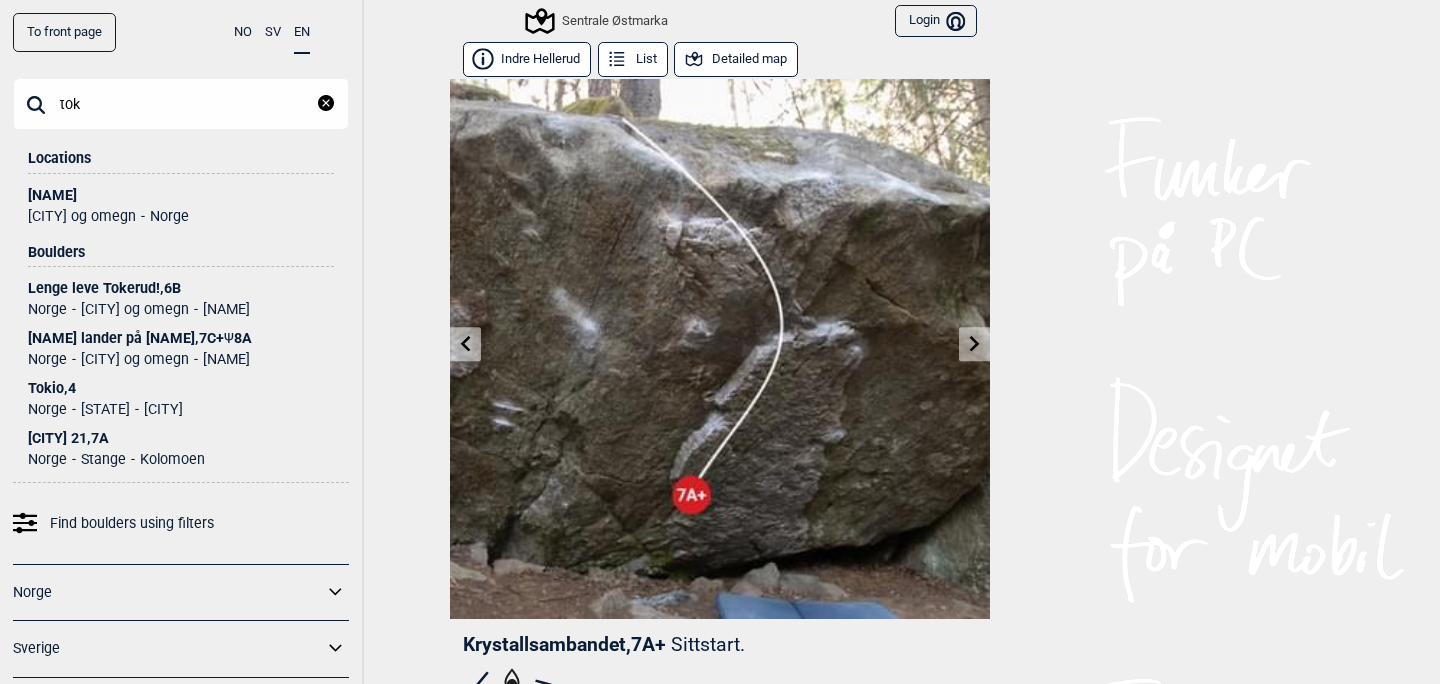 type on "tok" 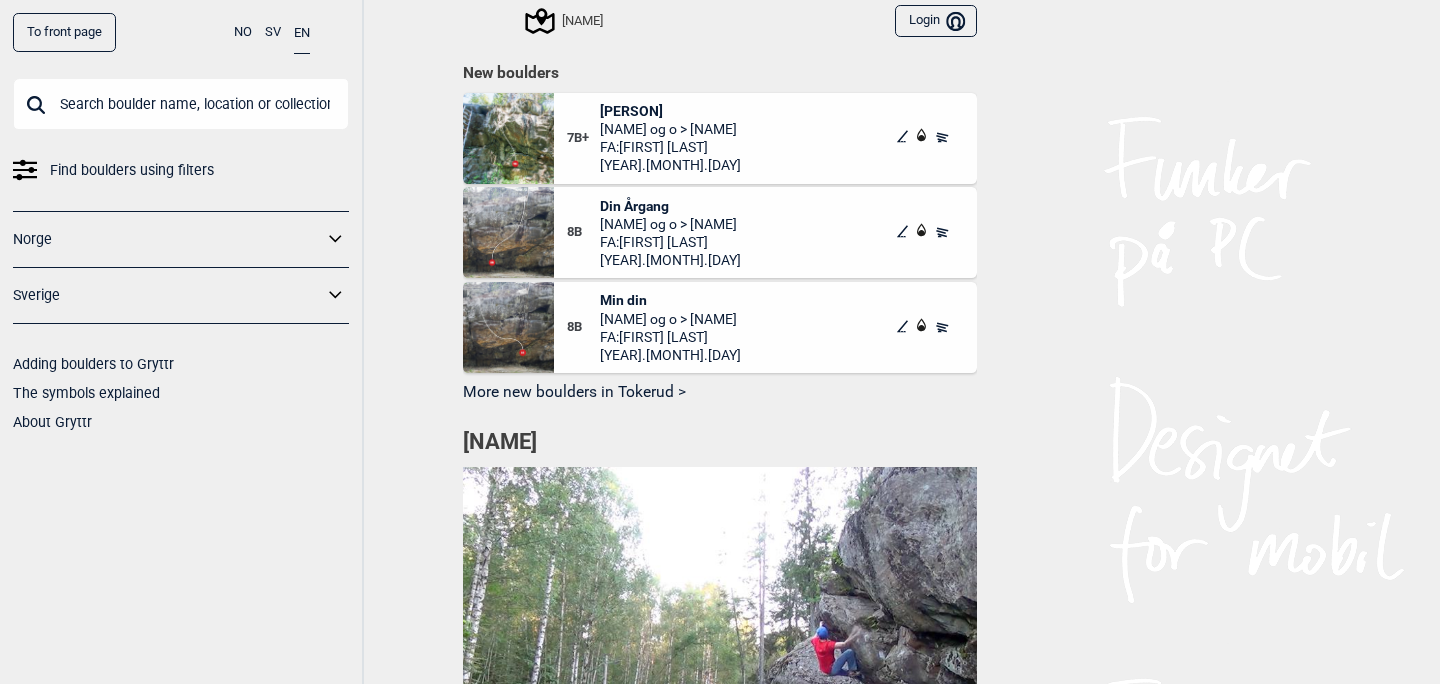 scroll, scrollTop: 1098, scrollLeft: 0, axis: vertical 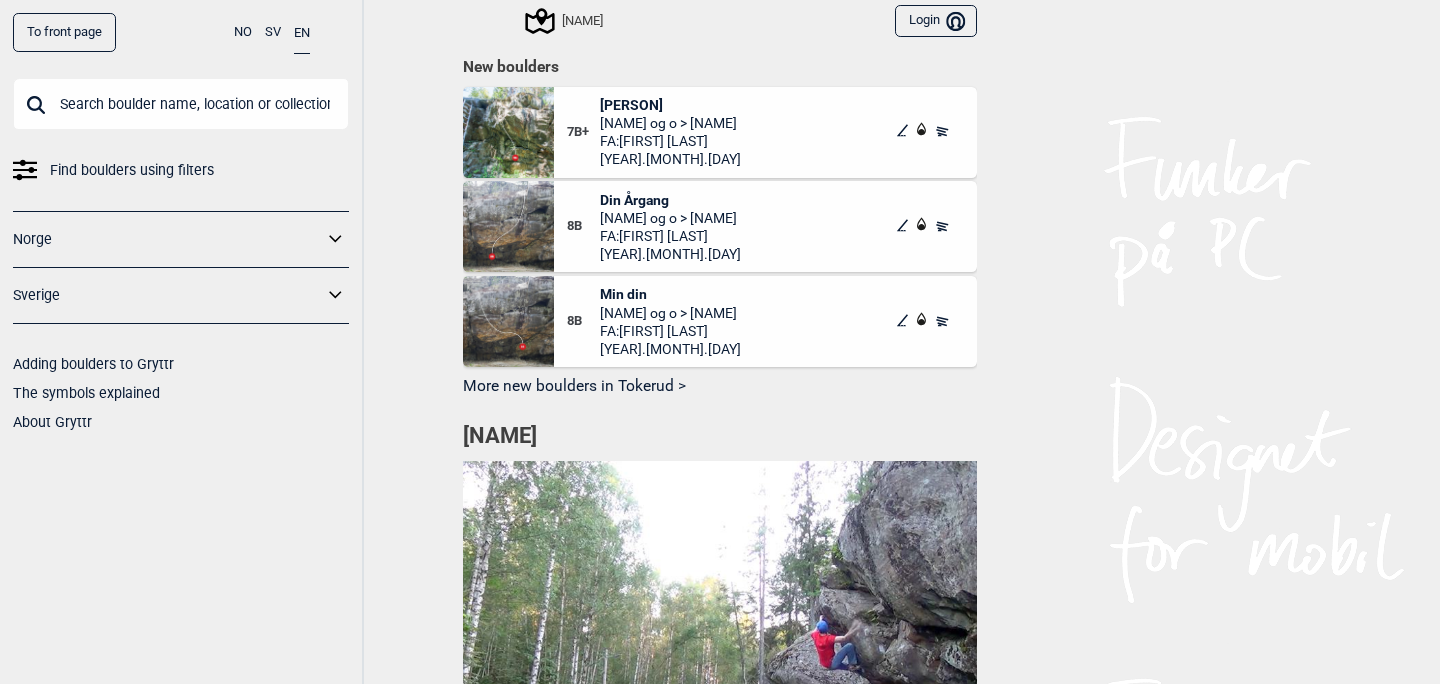 click on "More new boulders in Tokerud >" at bounding box center [720, 386] 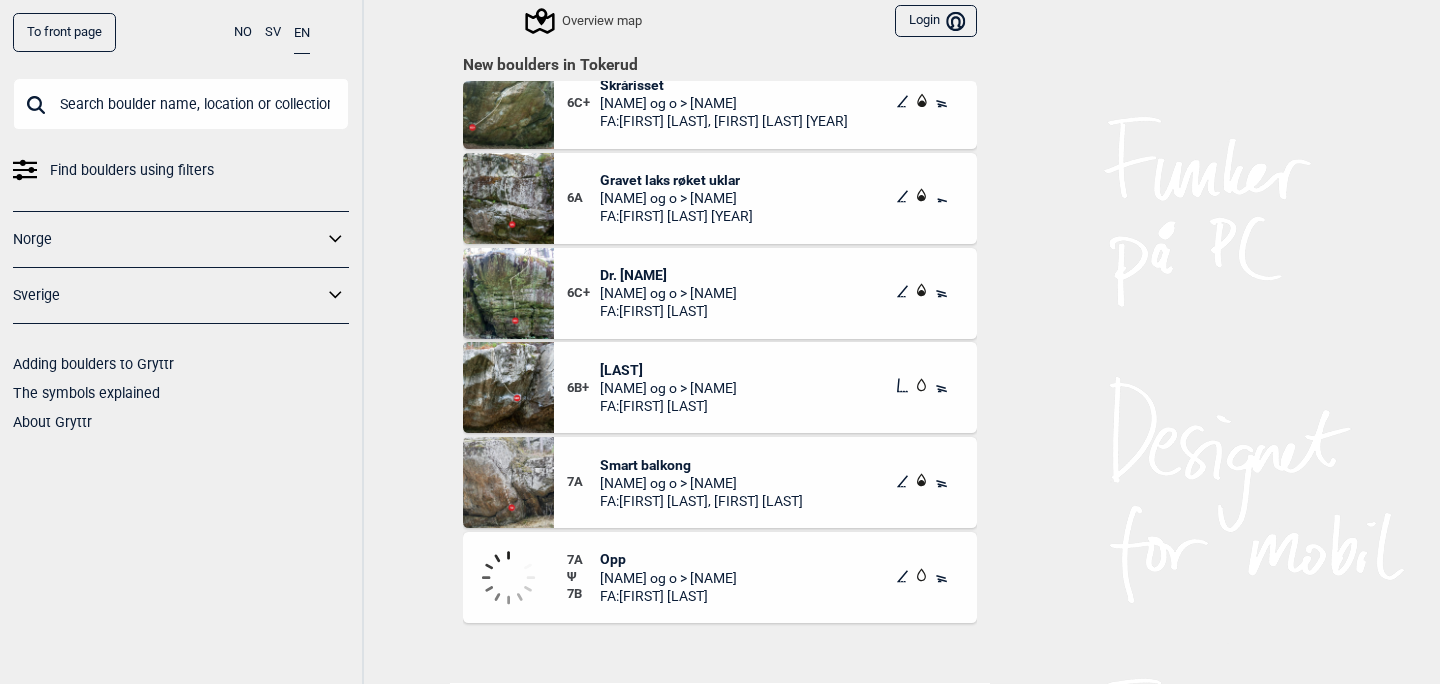scroll, scrollTop: 7699, scrollLeft: 0, axis: vertical 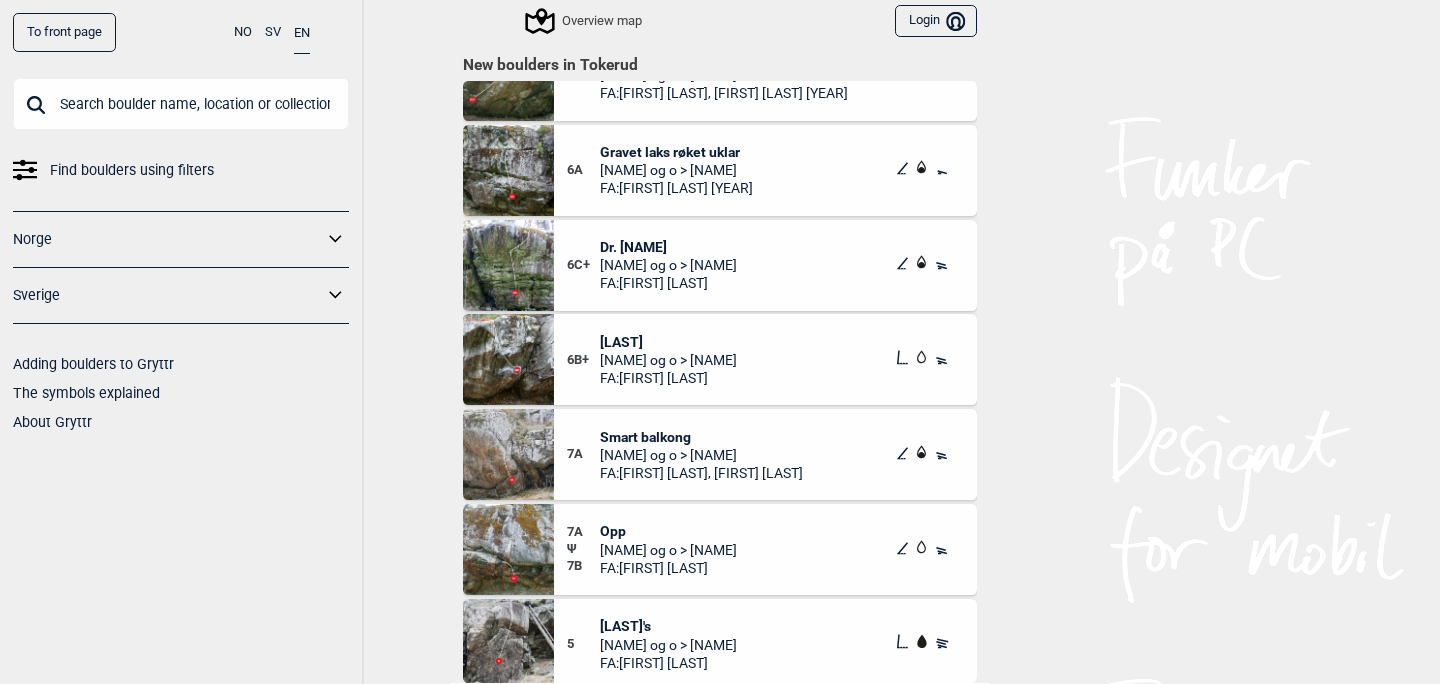 click at bounding box center (181, 104) 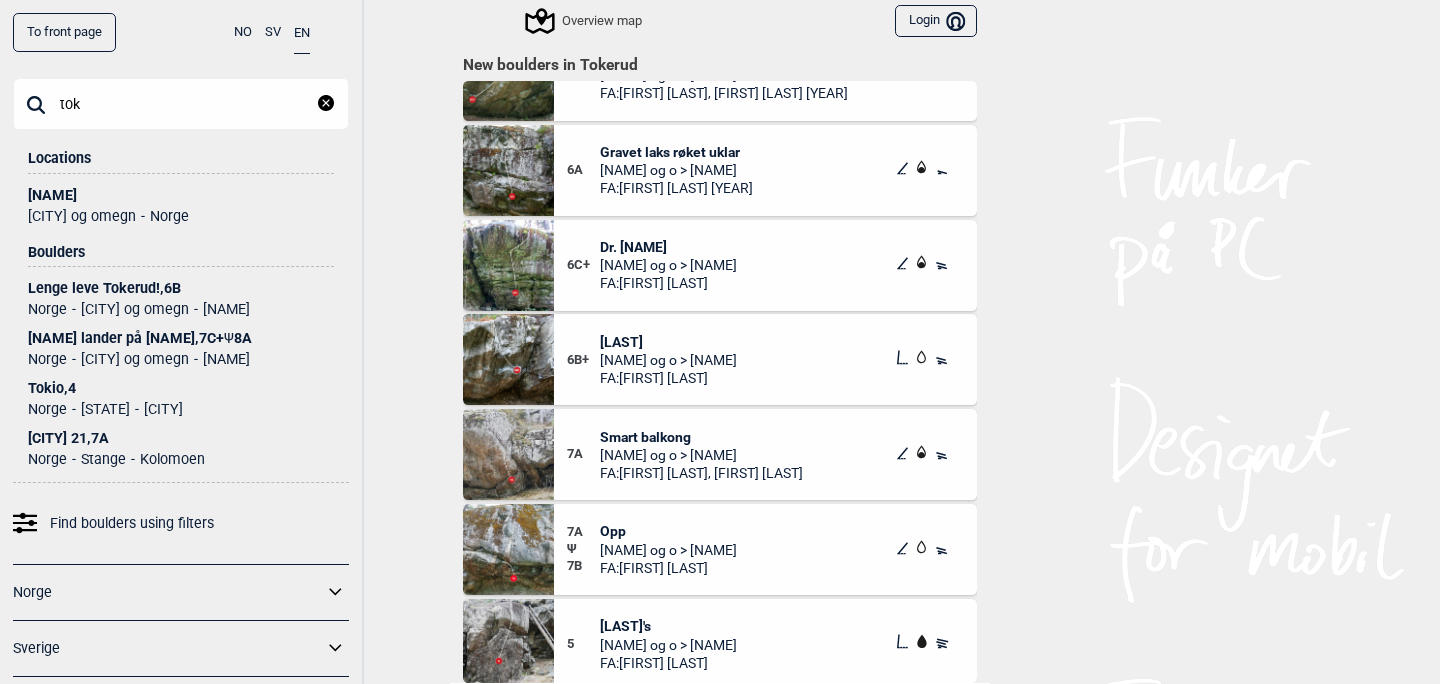 type on "tok" 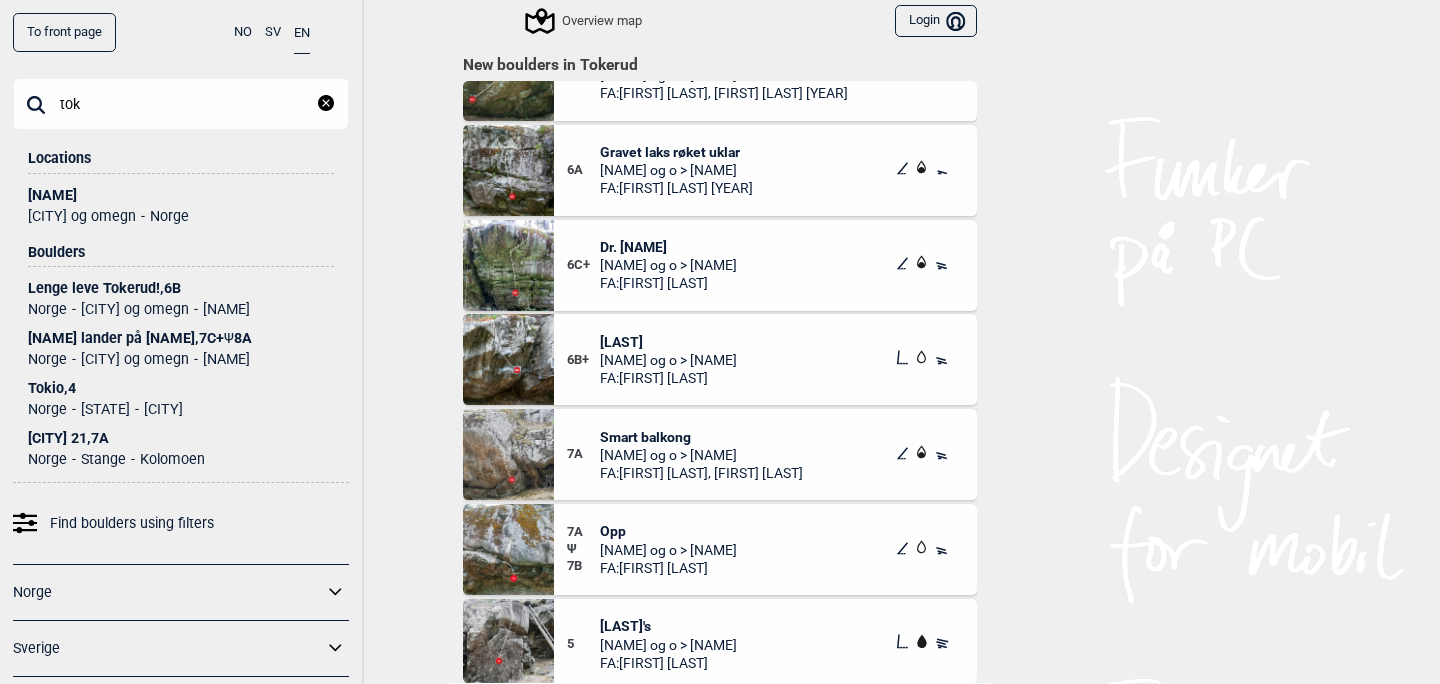 click on "[NAME]" at bounding box center [181, 195] 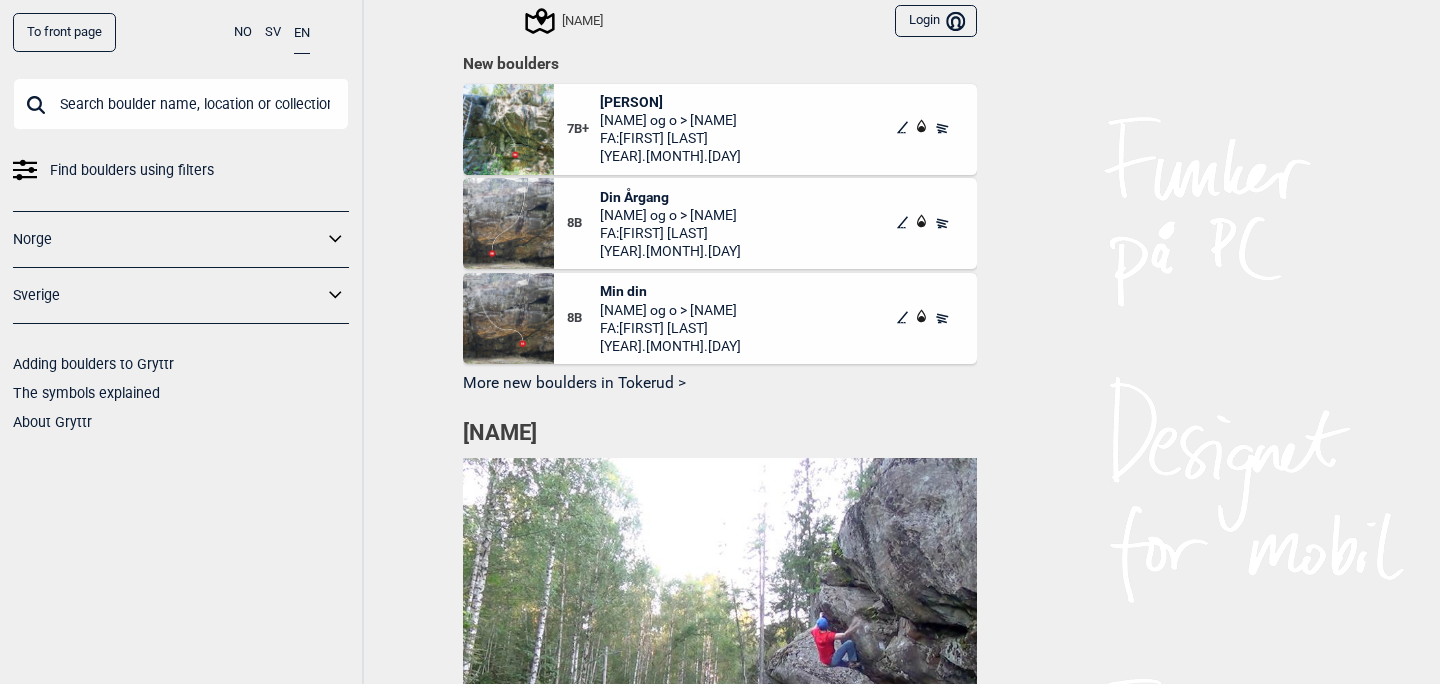 scroll, scrollTop: 1107, scrollLeft: 0, axis: vertical 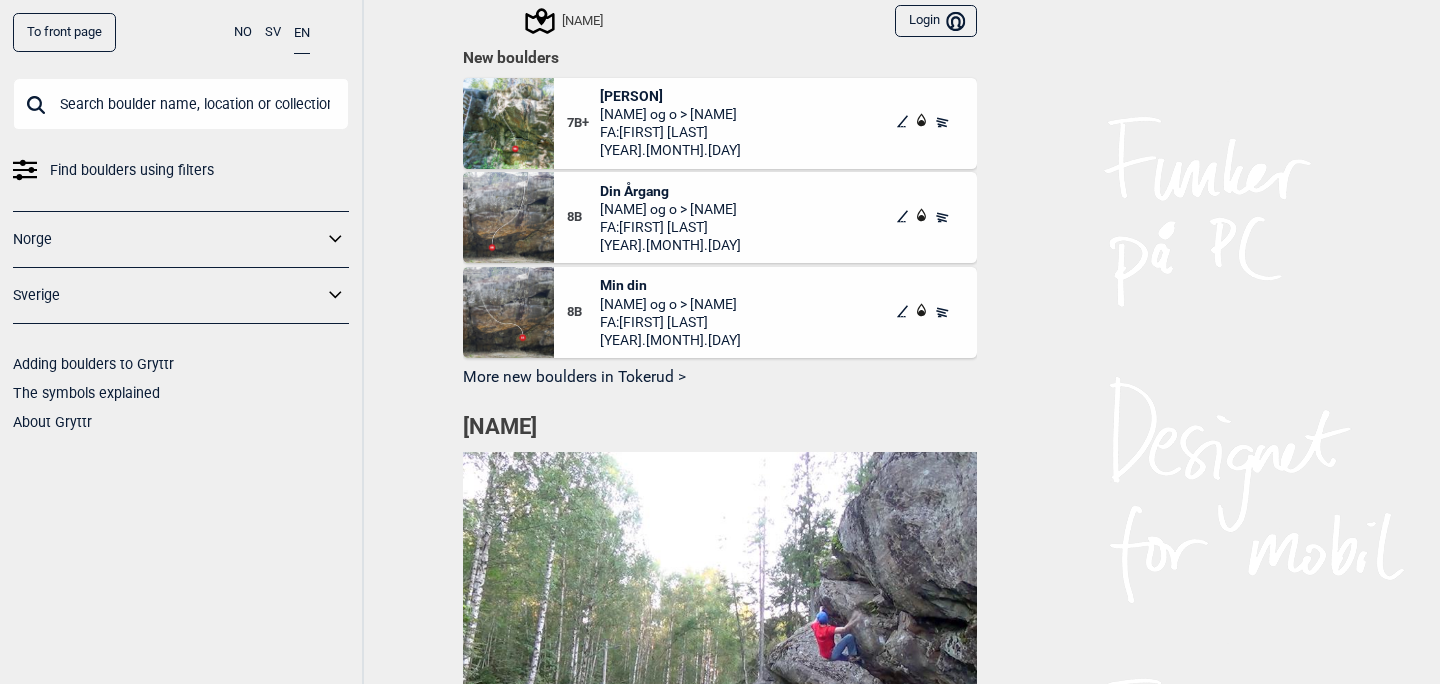 click on "More new boulders in Tokerud >" at bounding box center [720, 377] 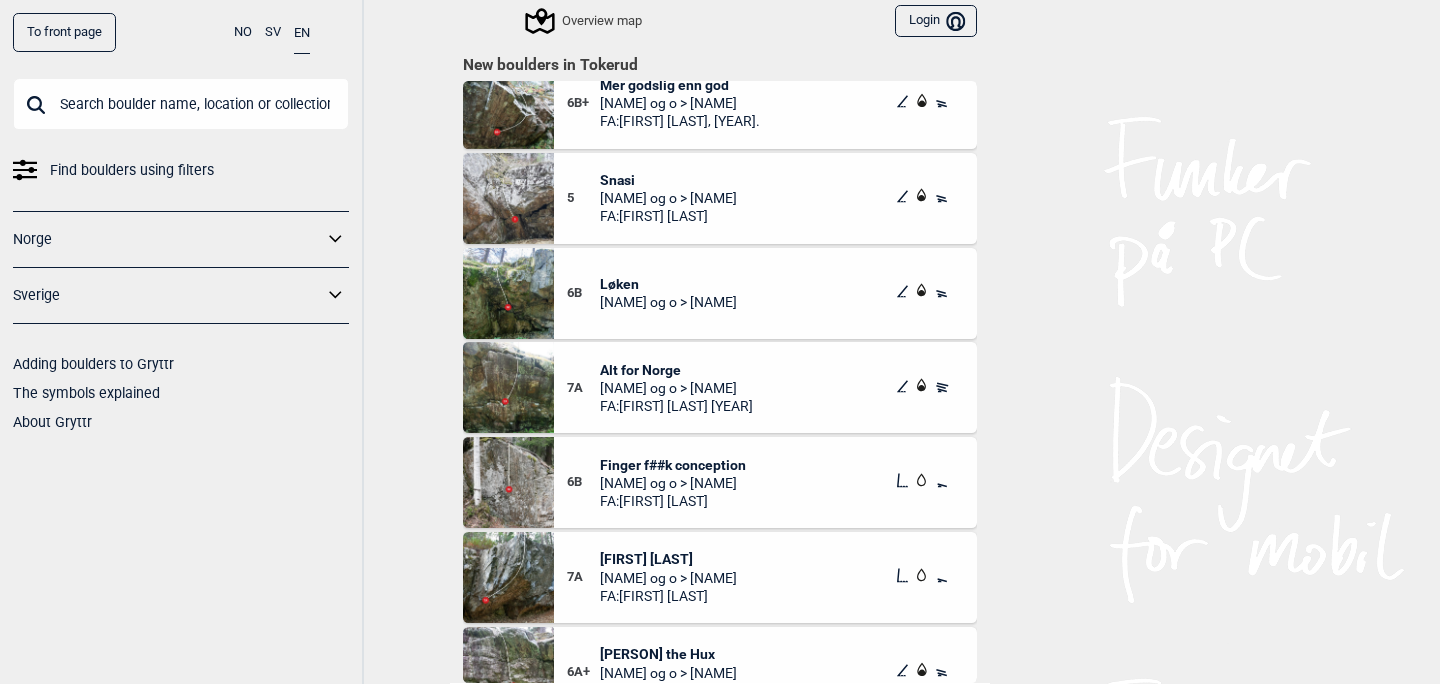 scroll, scrollTop: 14220, scrollLeft: 0, axis: vertical 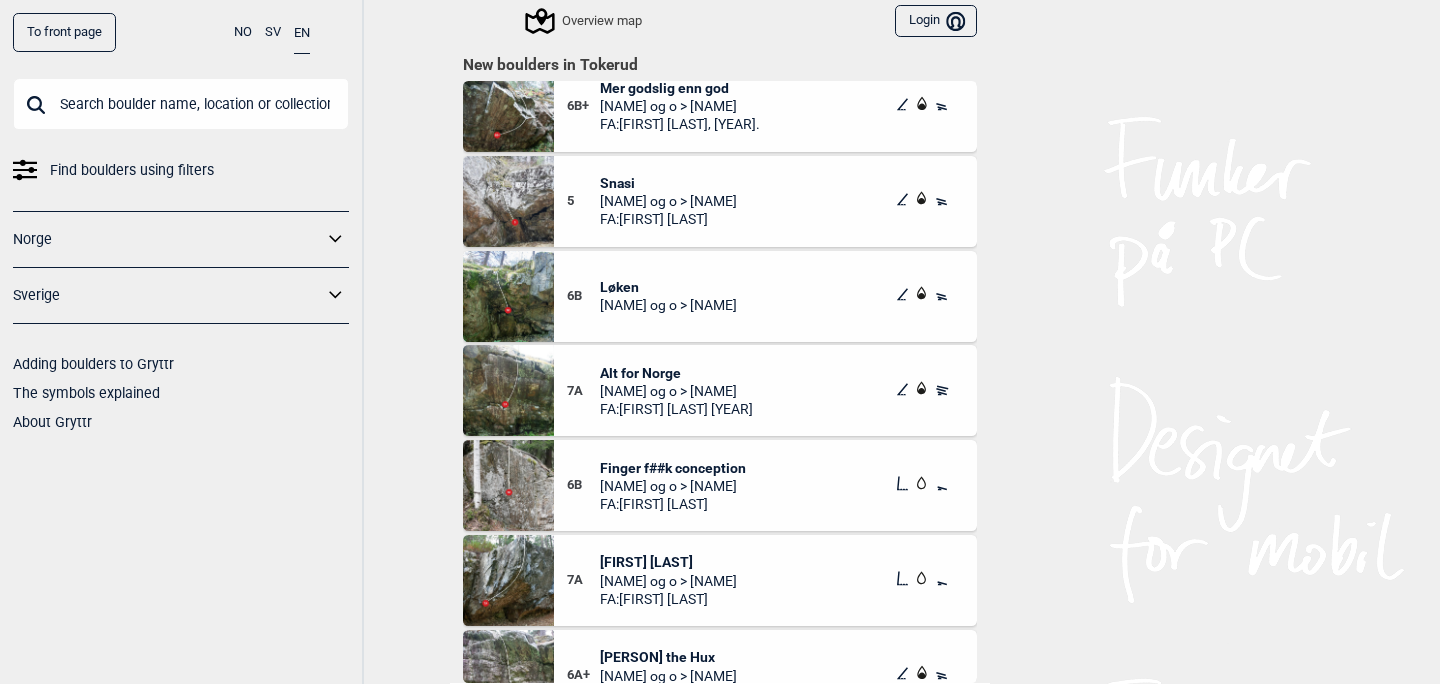 click at bounding box center [508, 390] 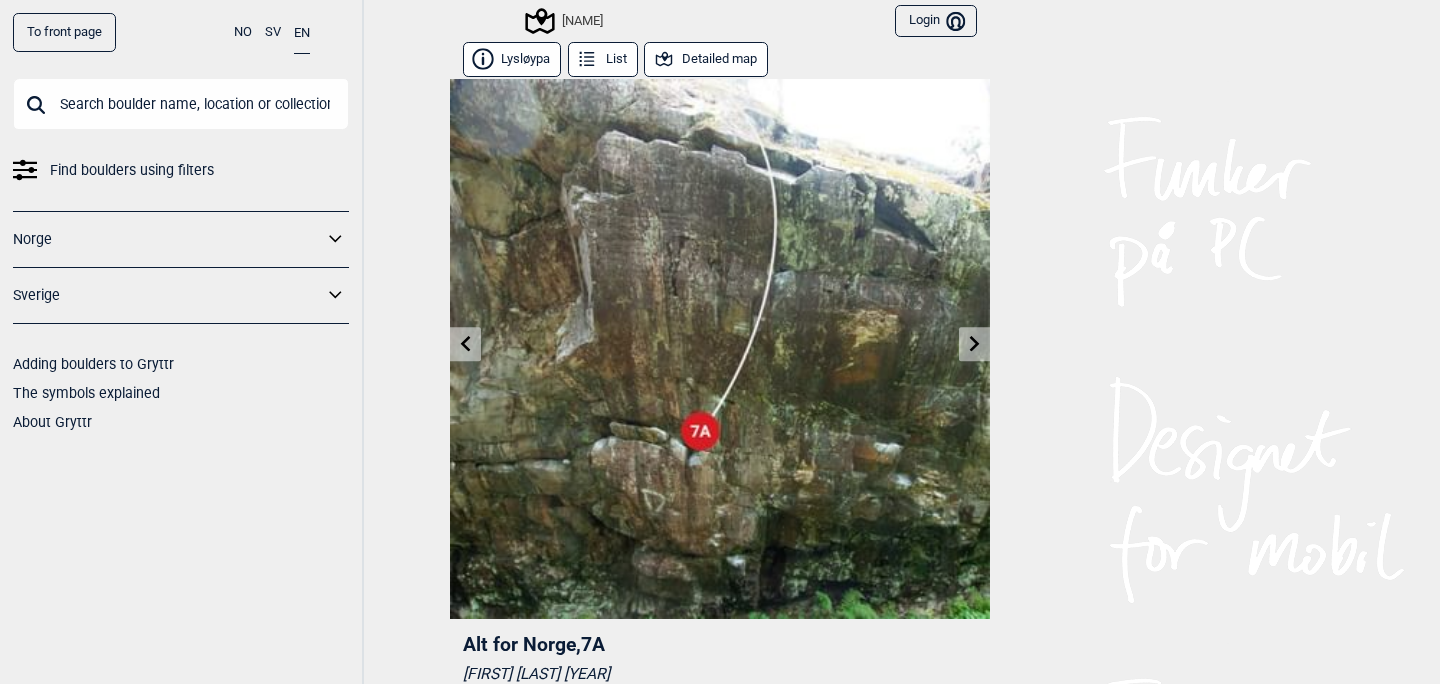 click at bounding box center (974, 344) 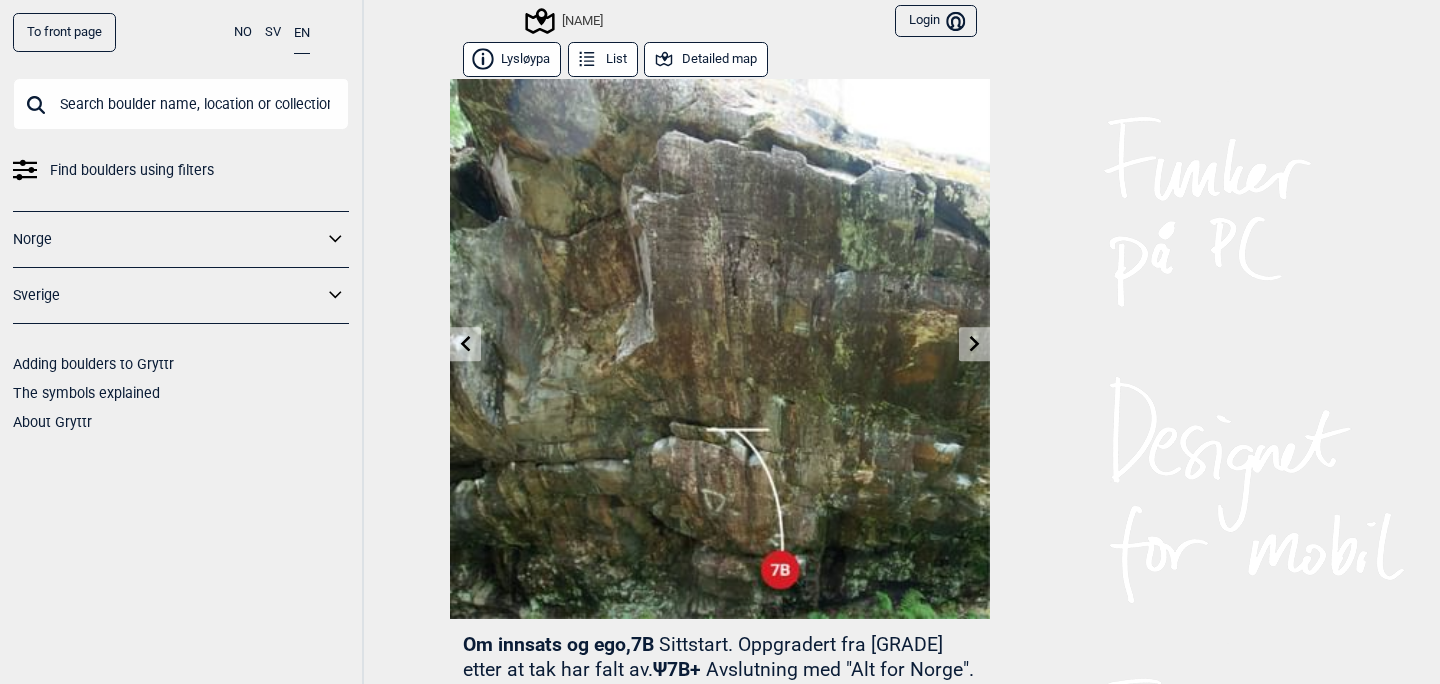 click at bounding box center [974, 344] 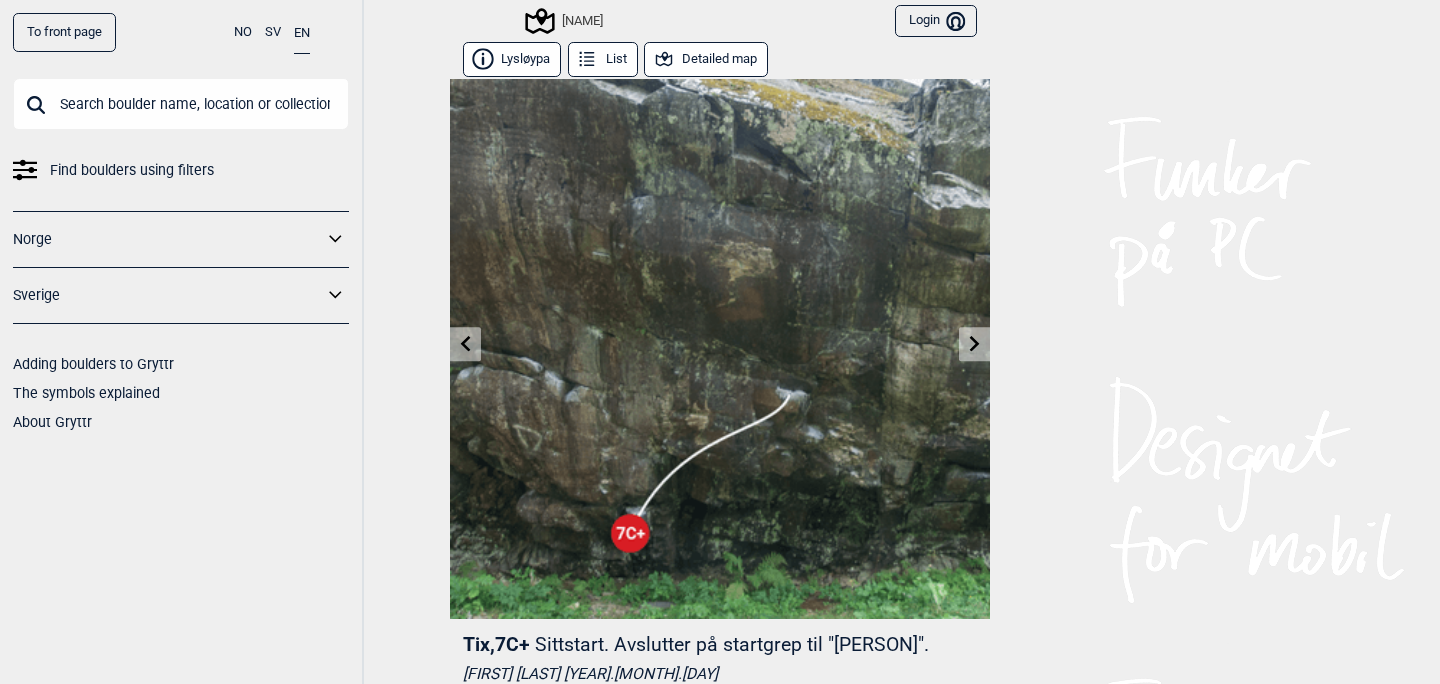 click 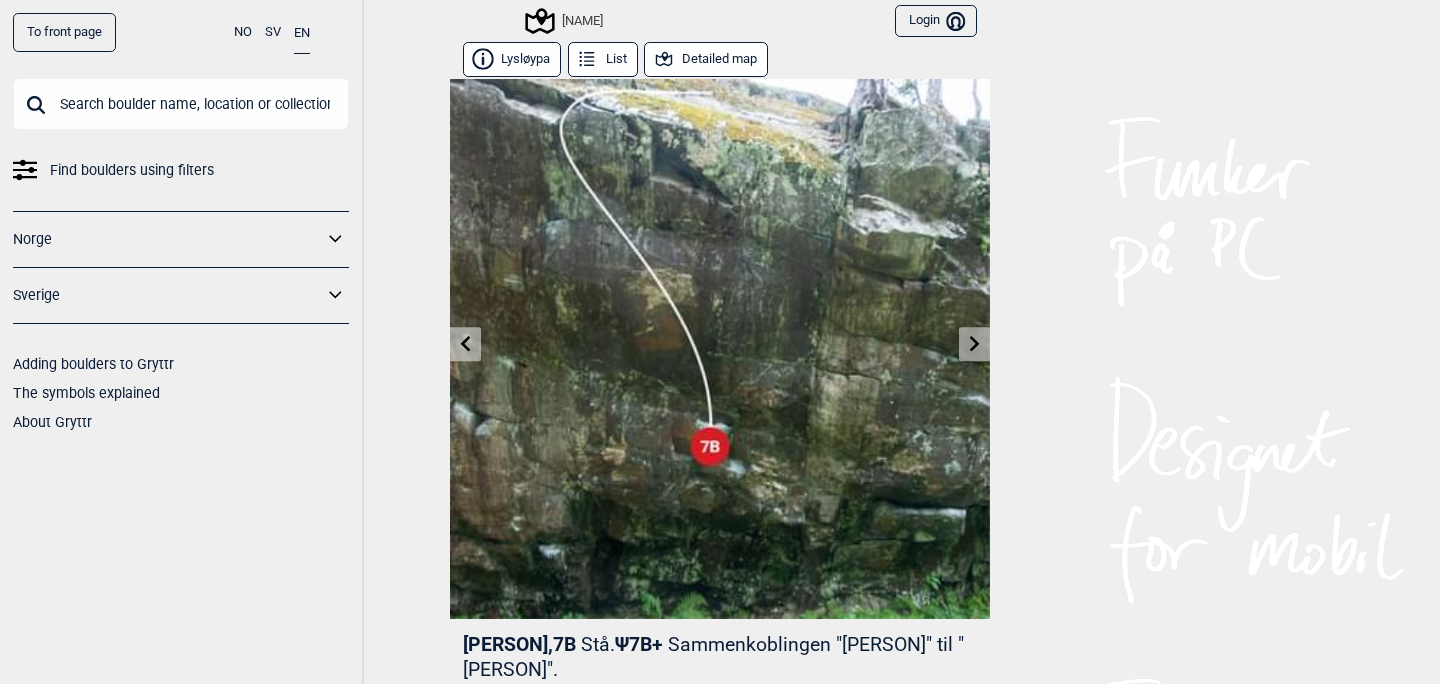 click 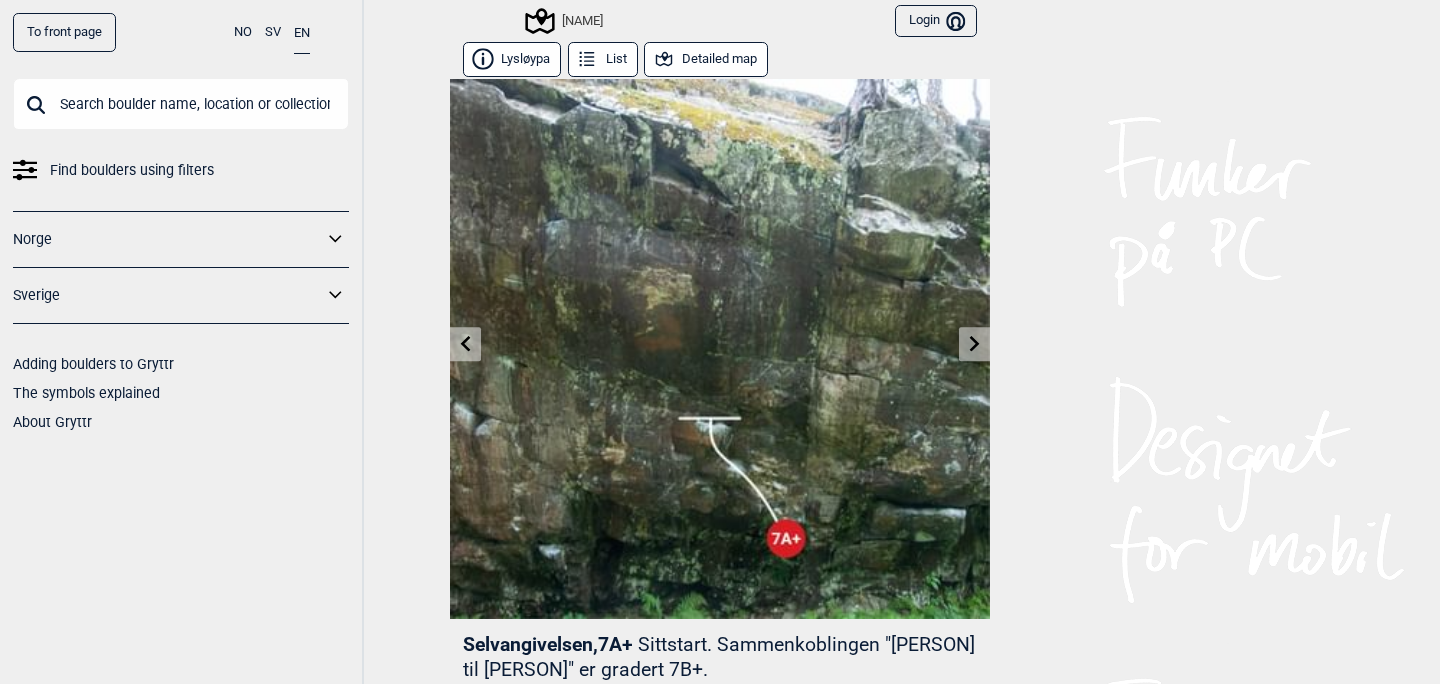click at bounding box center [974, 344] 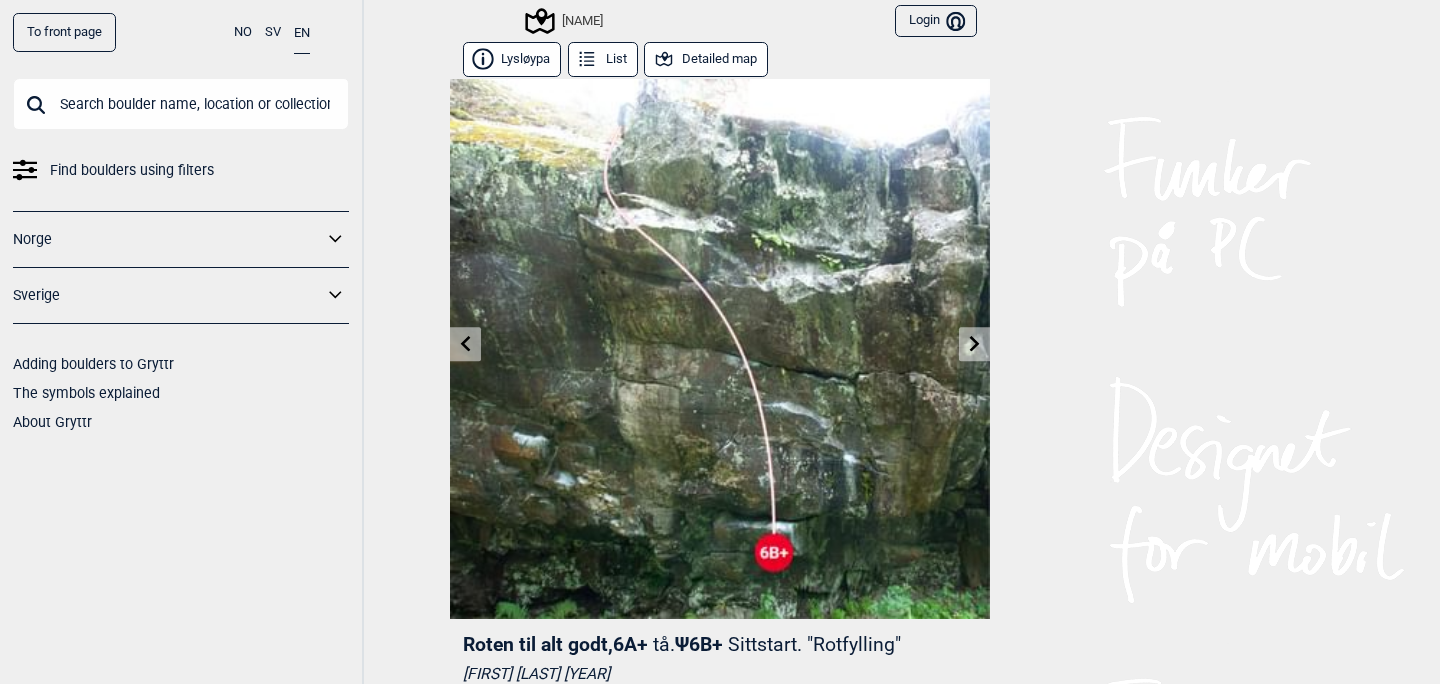 click 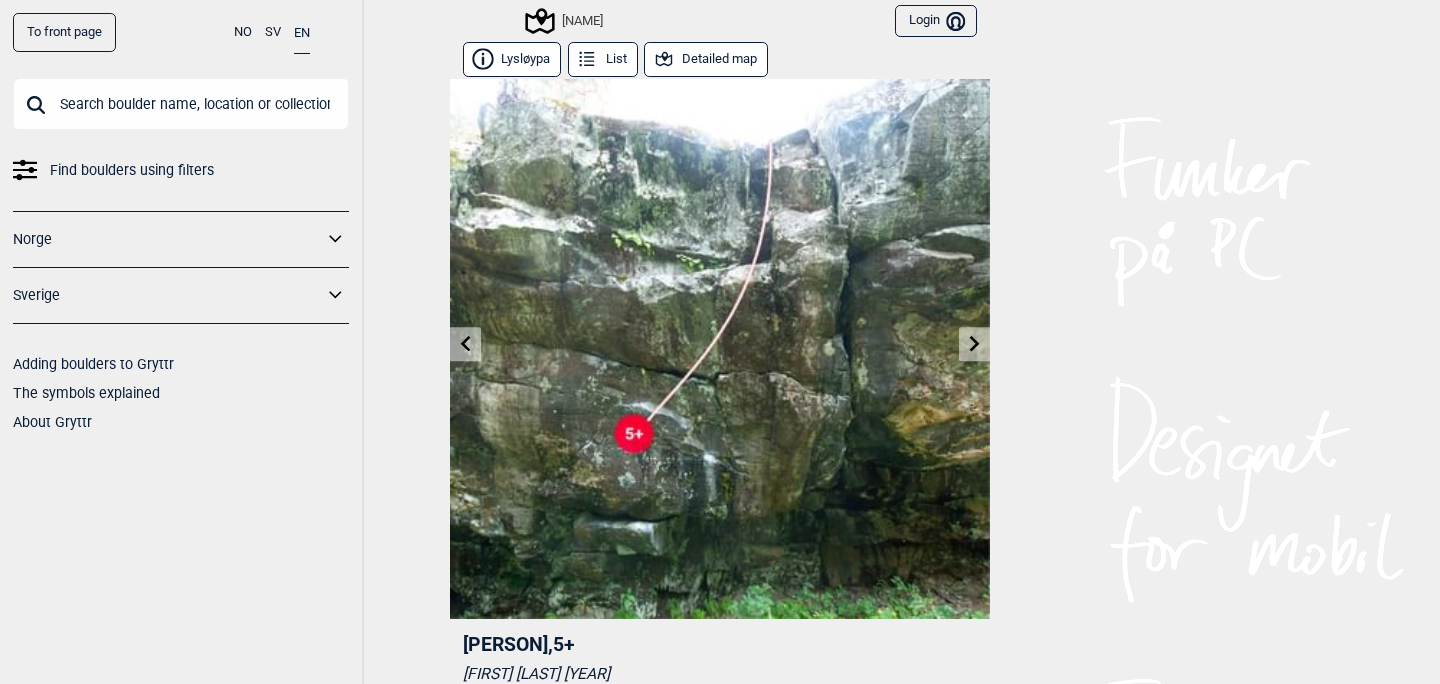click 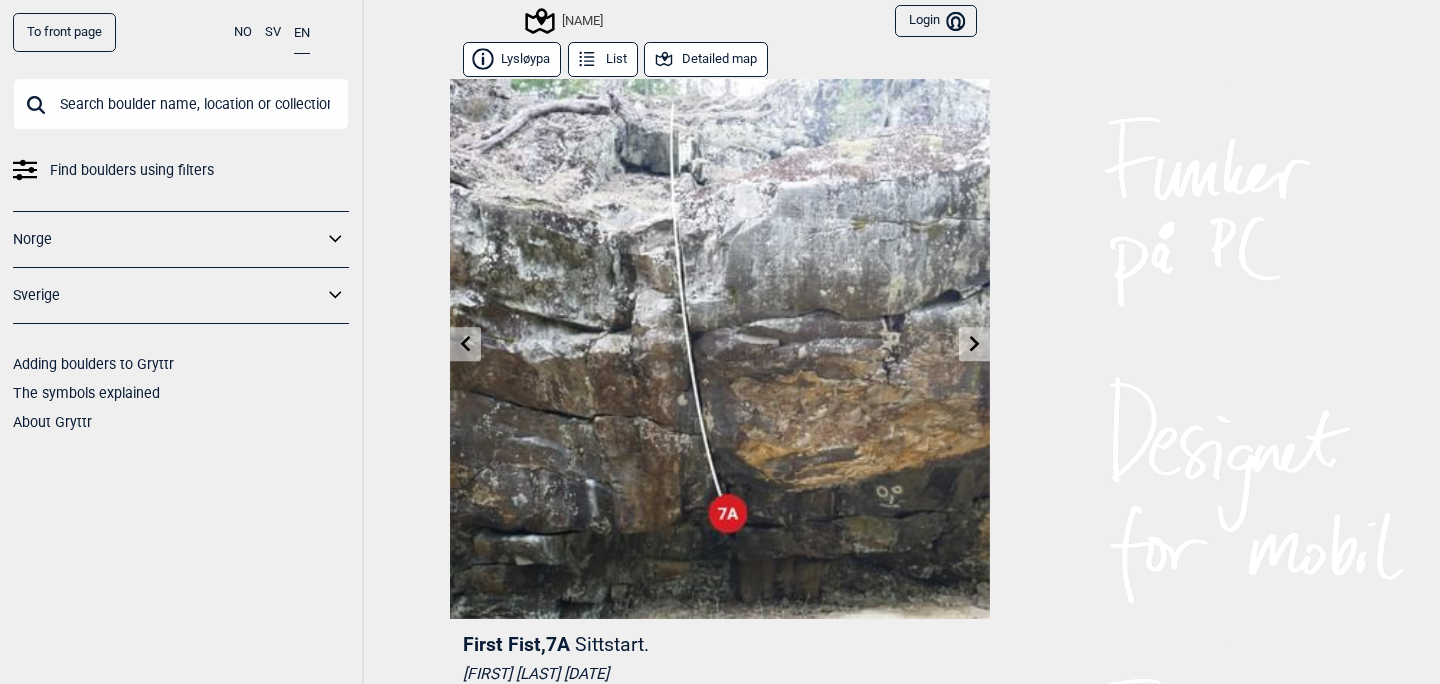 click 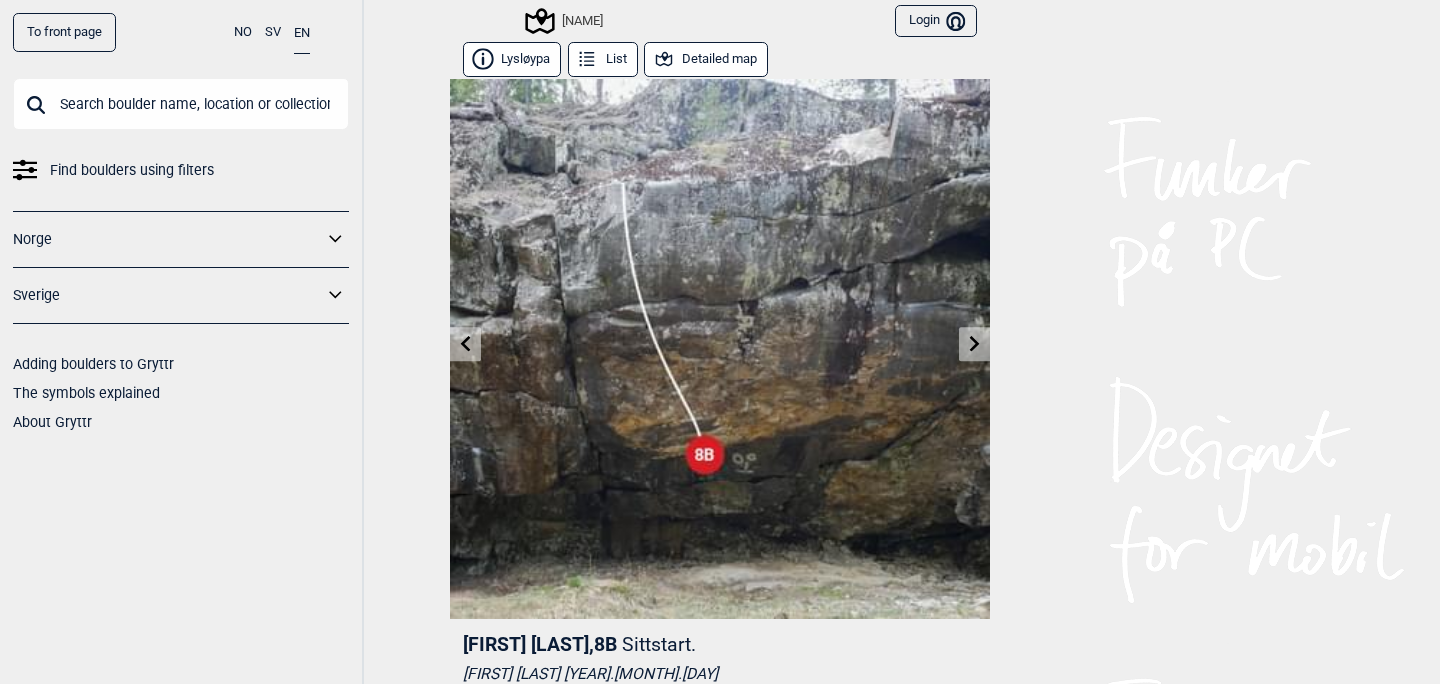 click 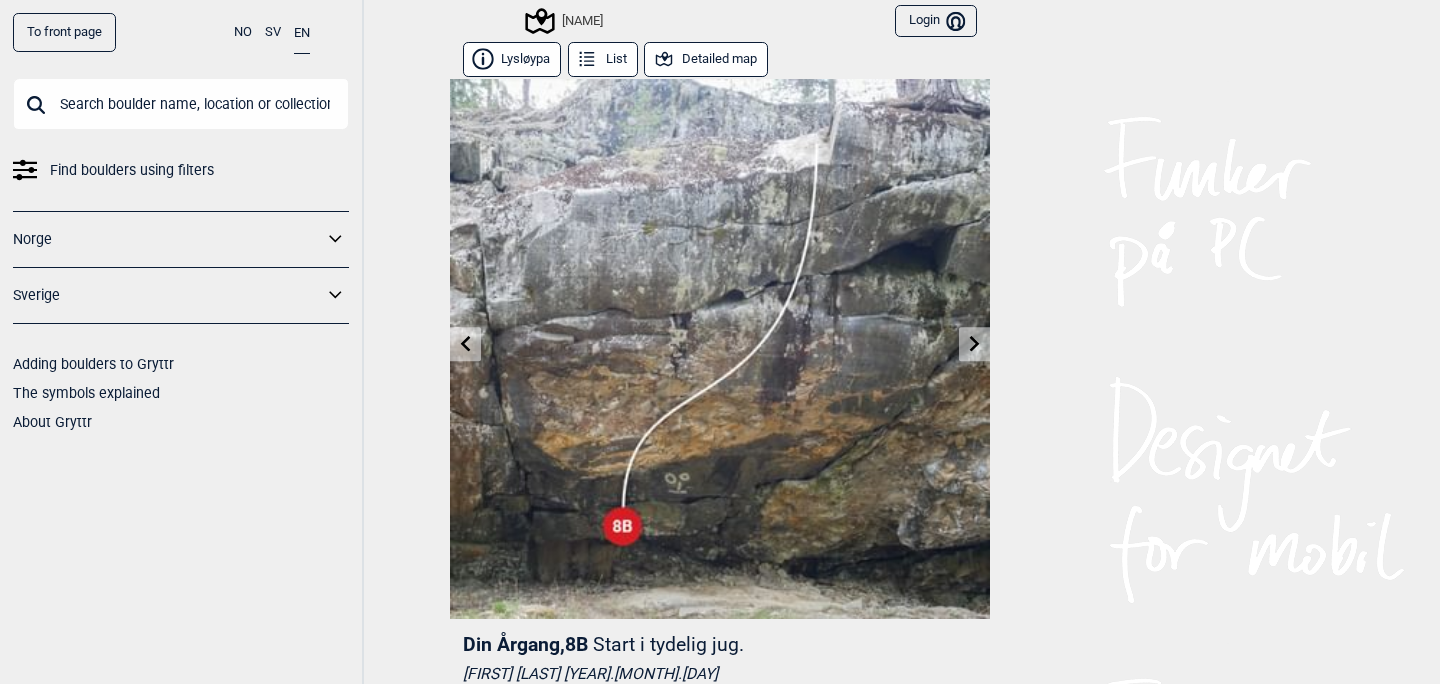 click at bounding box center [974, 344] 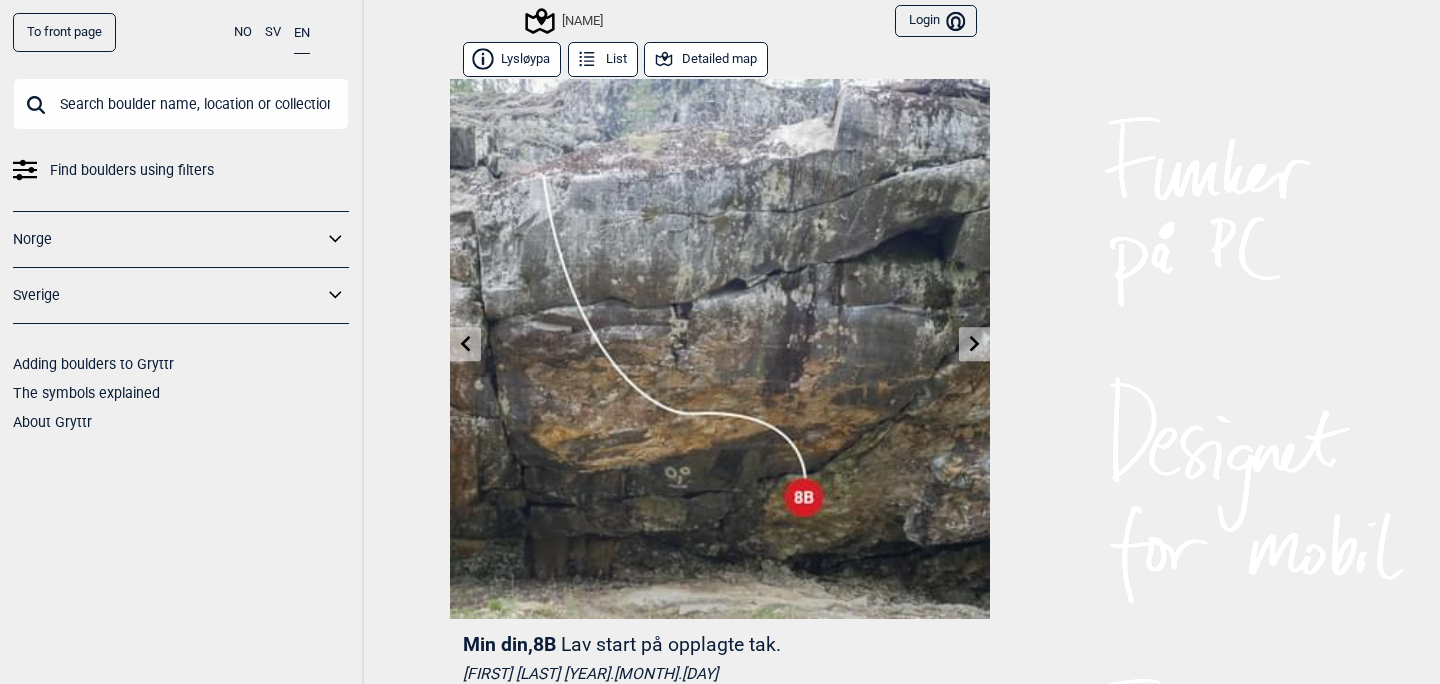 click at bounding box center (974, 344) 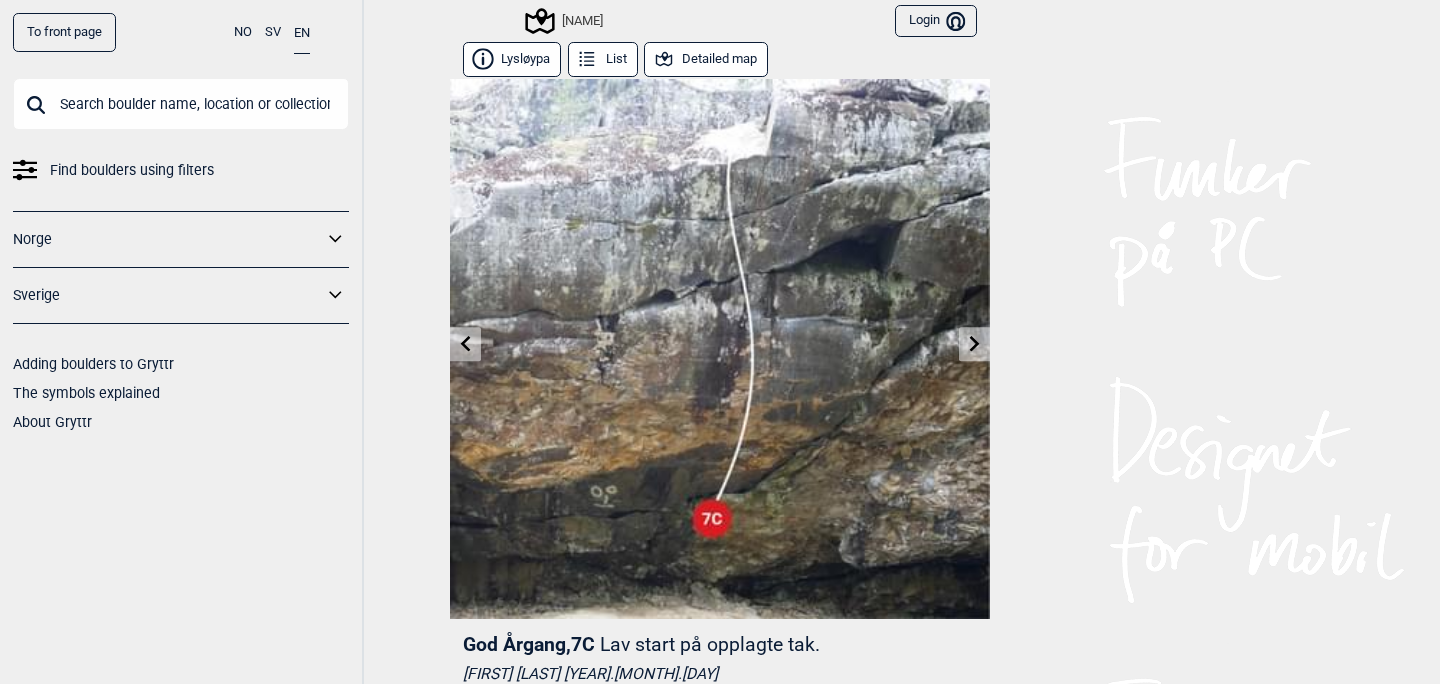 click at bounding box center (974, 344) 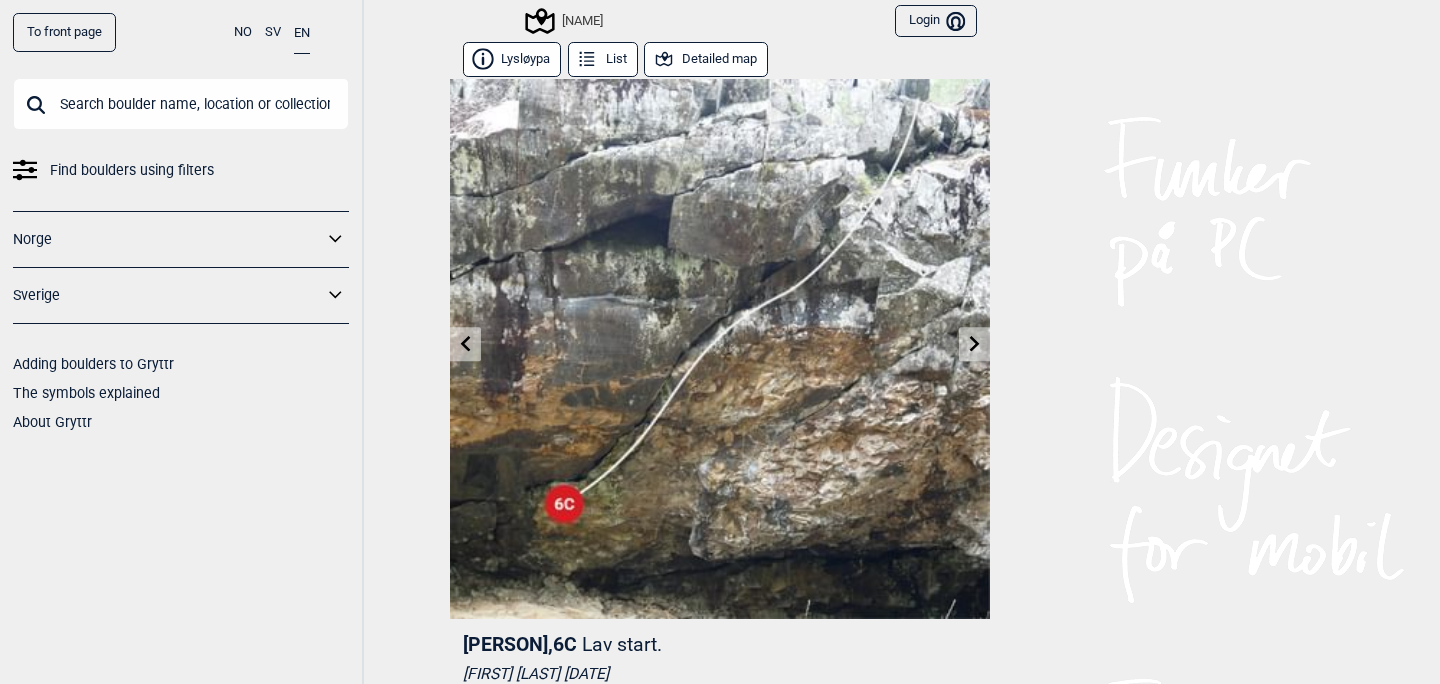 click at bounding box center [974, 344] 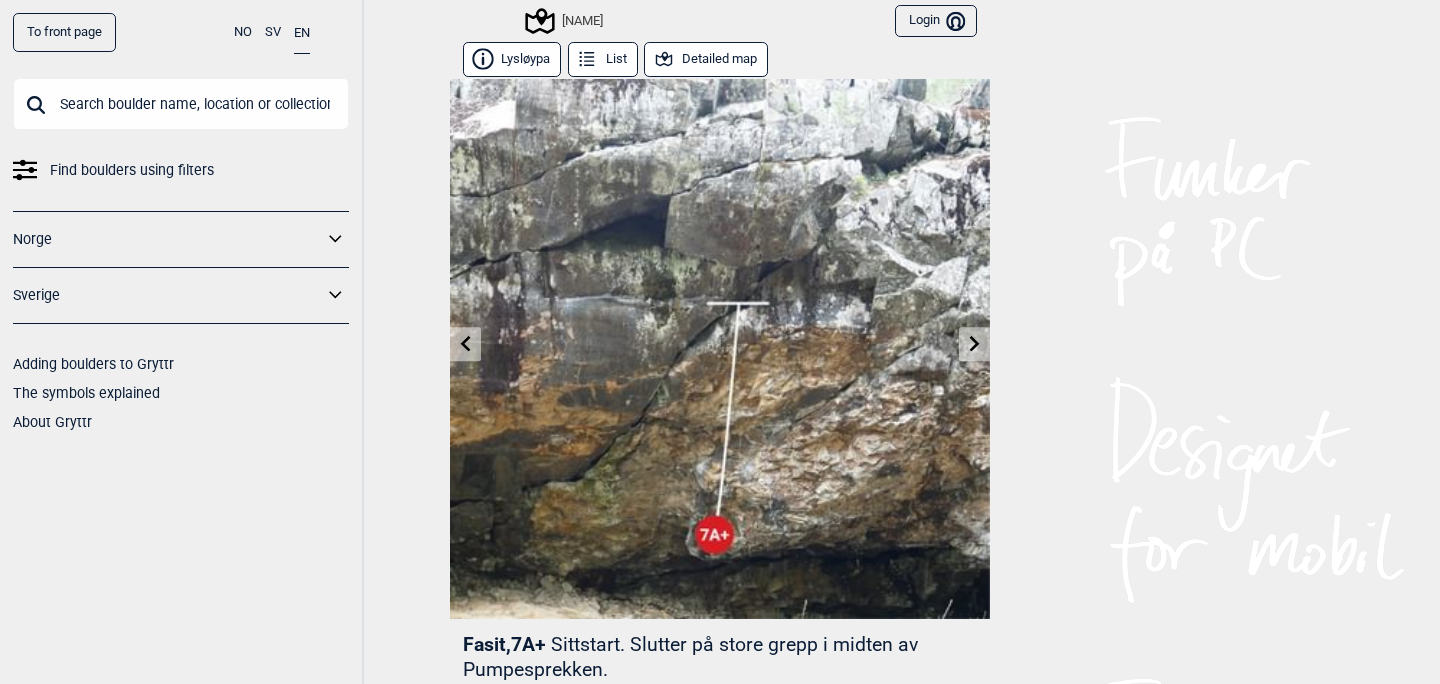 click at bounding box center (974, 344) 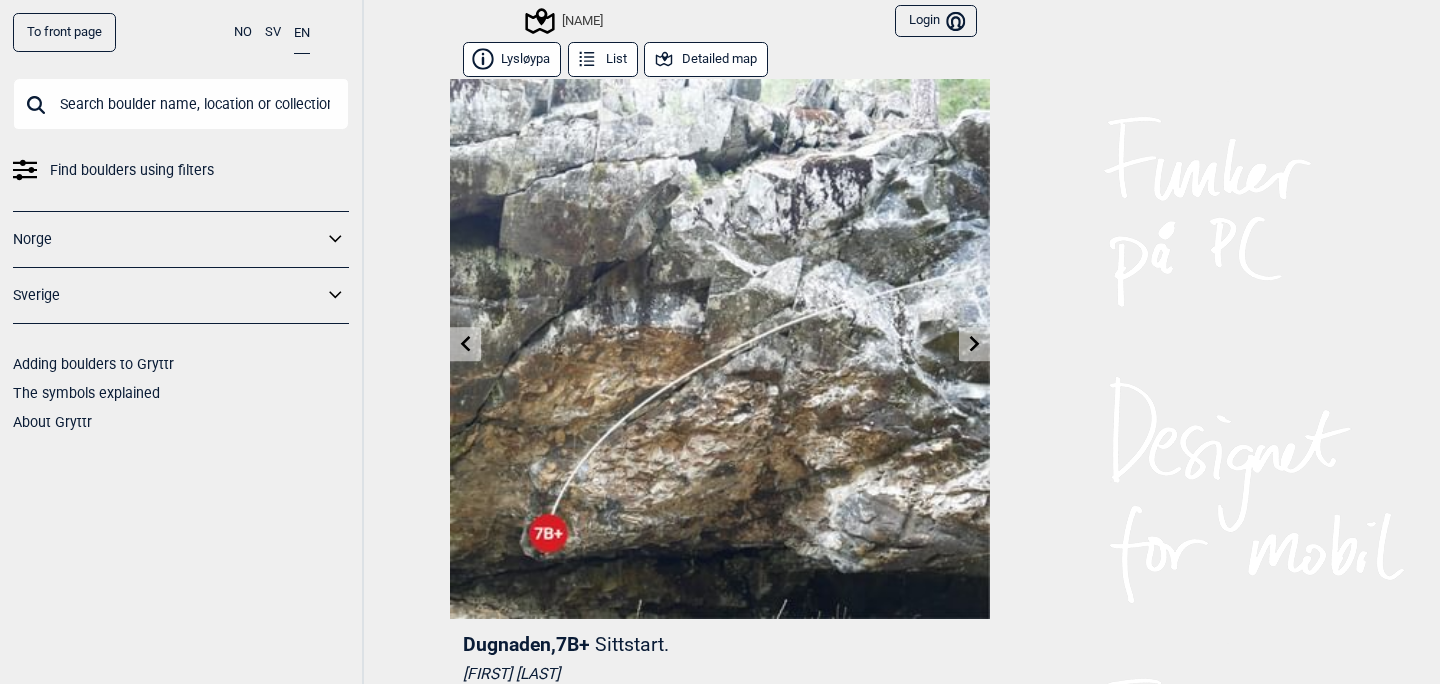 click at bounding box center [974, 344] 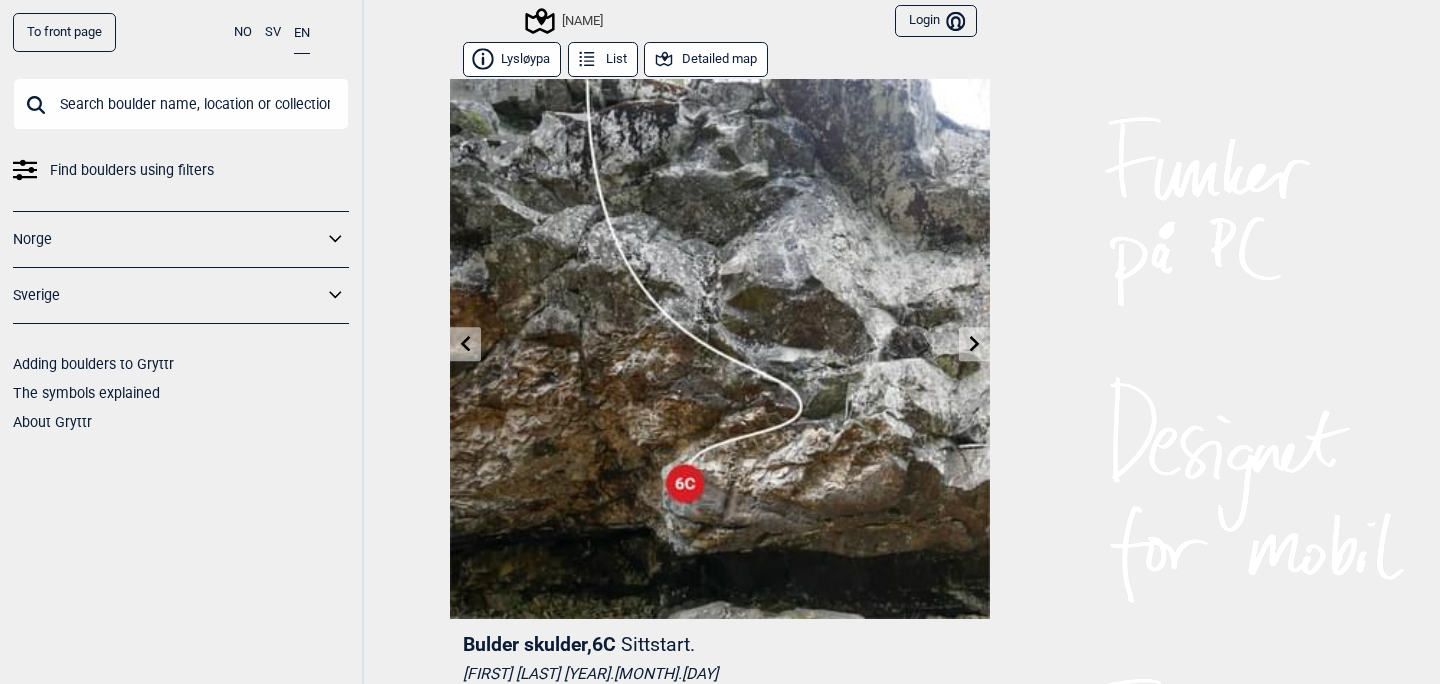 click at bounding box center [974, 344] 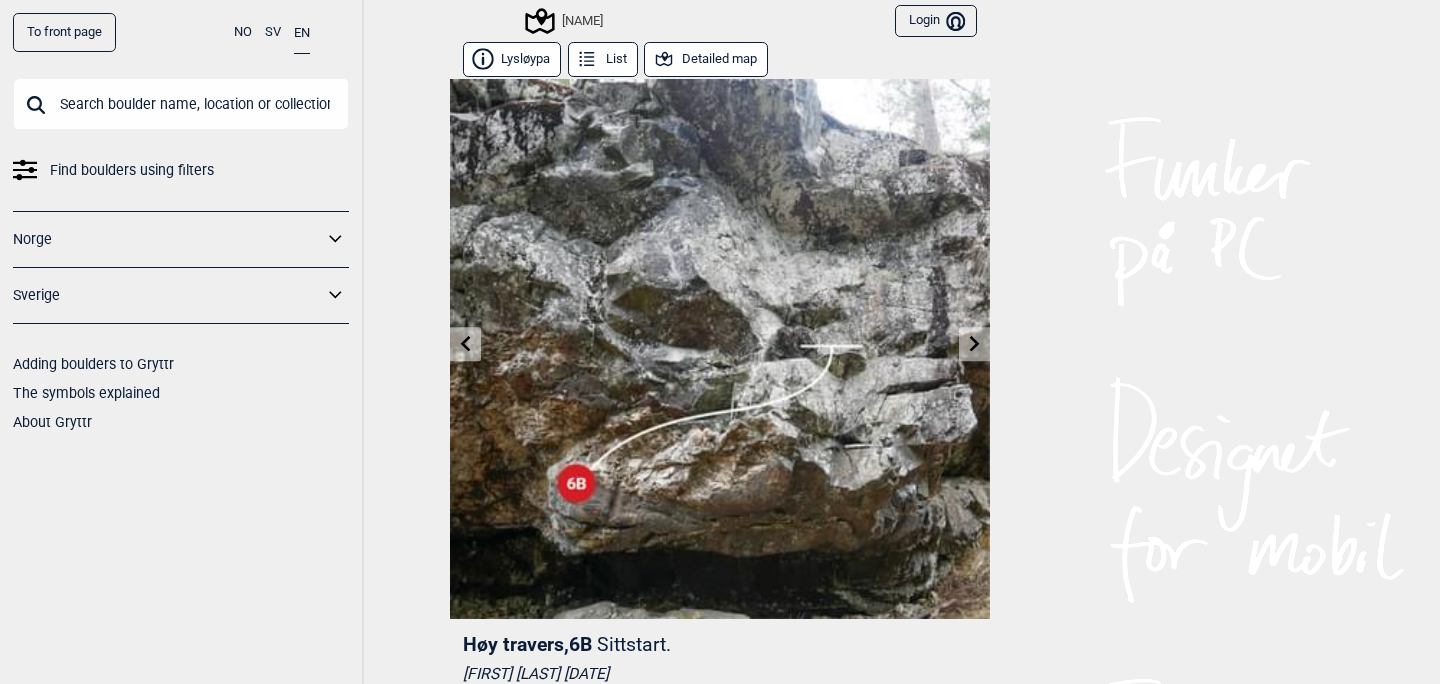 click at bounding box center [974, 344] 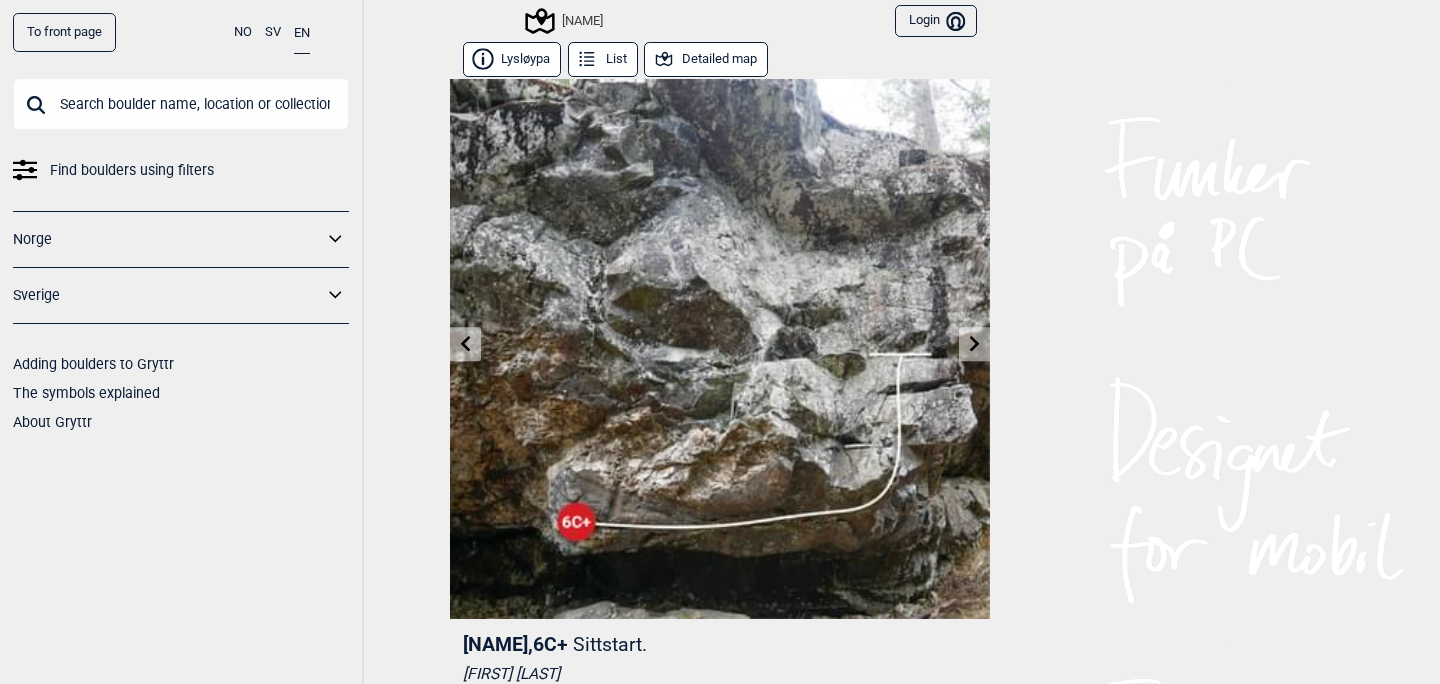 click at bounding box center (974, 344) 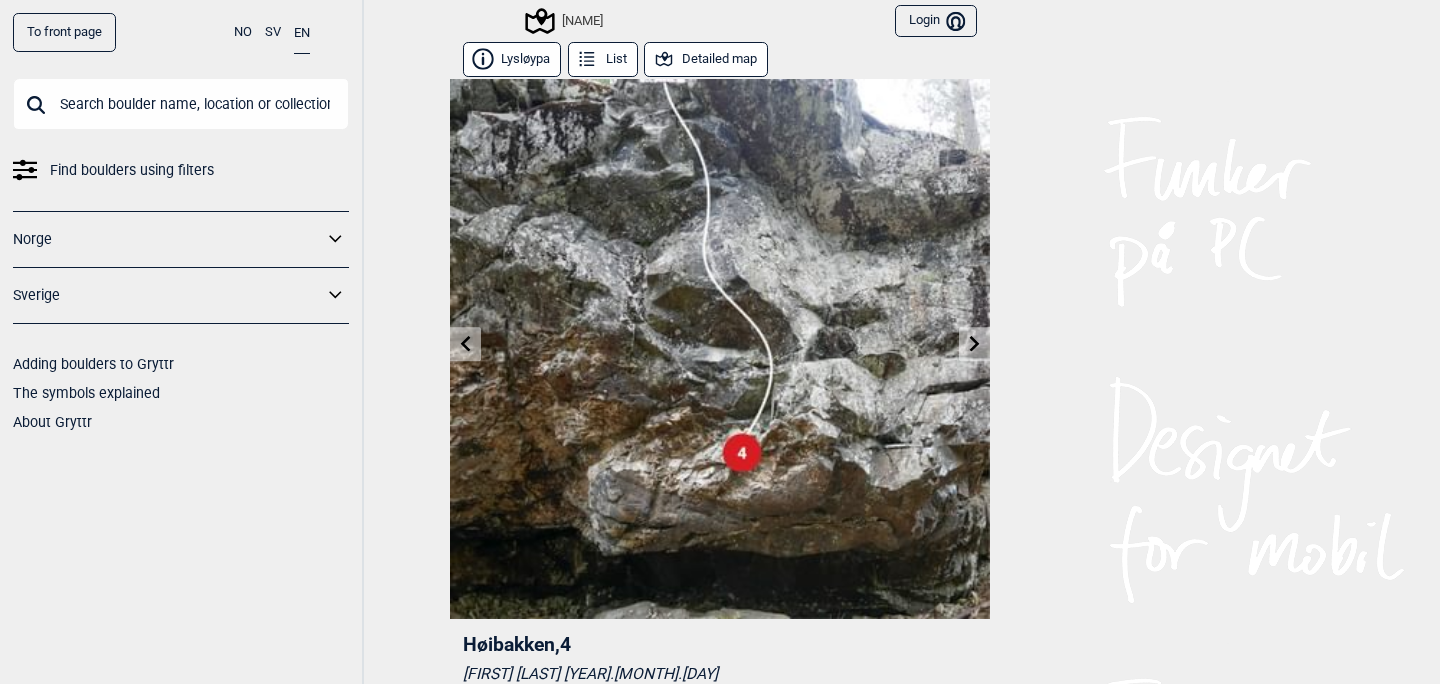 click at bounding box center [974, 344] 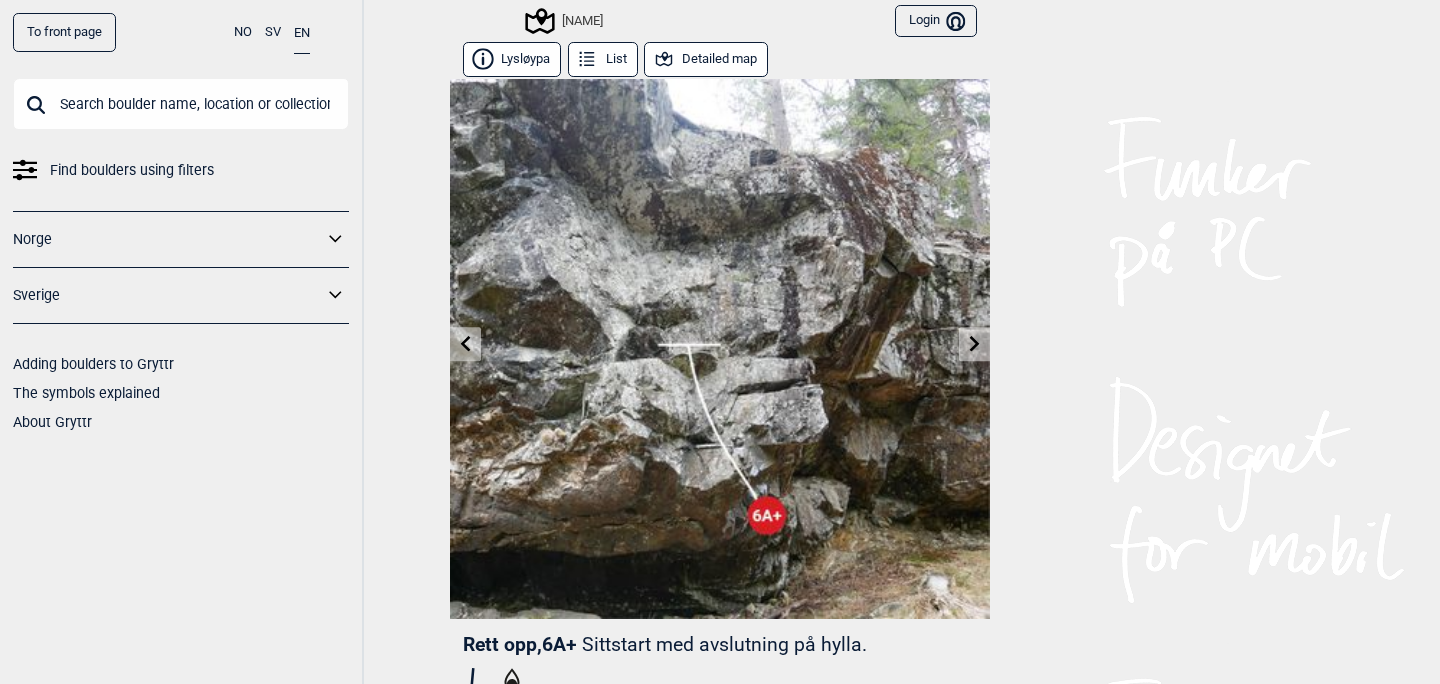click at bounding box center (974, 344) 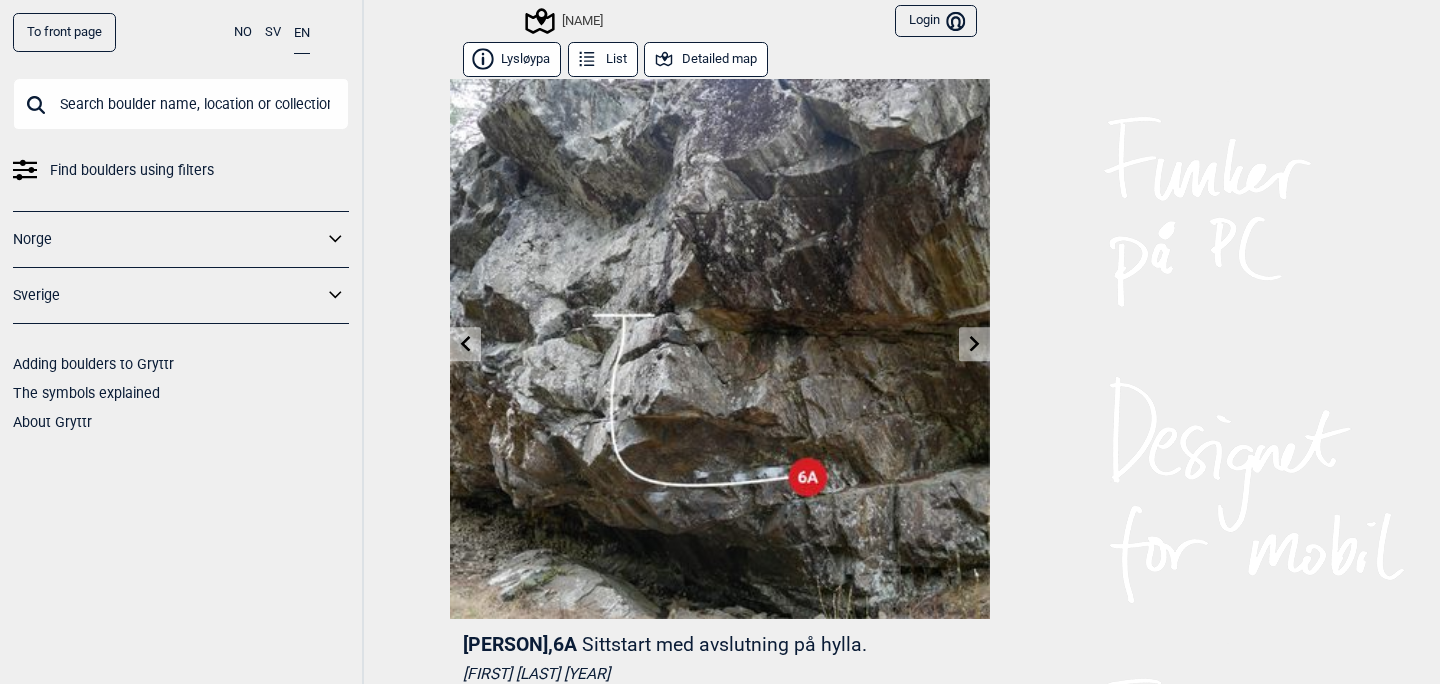 click at bounding box center [974, 344] 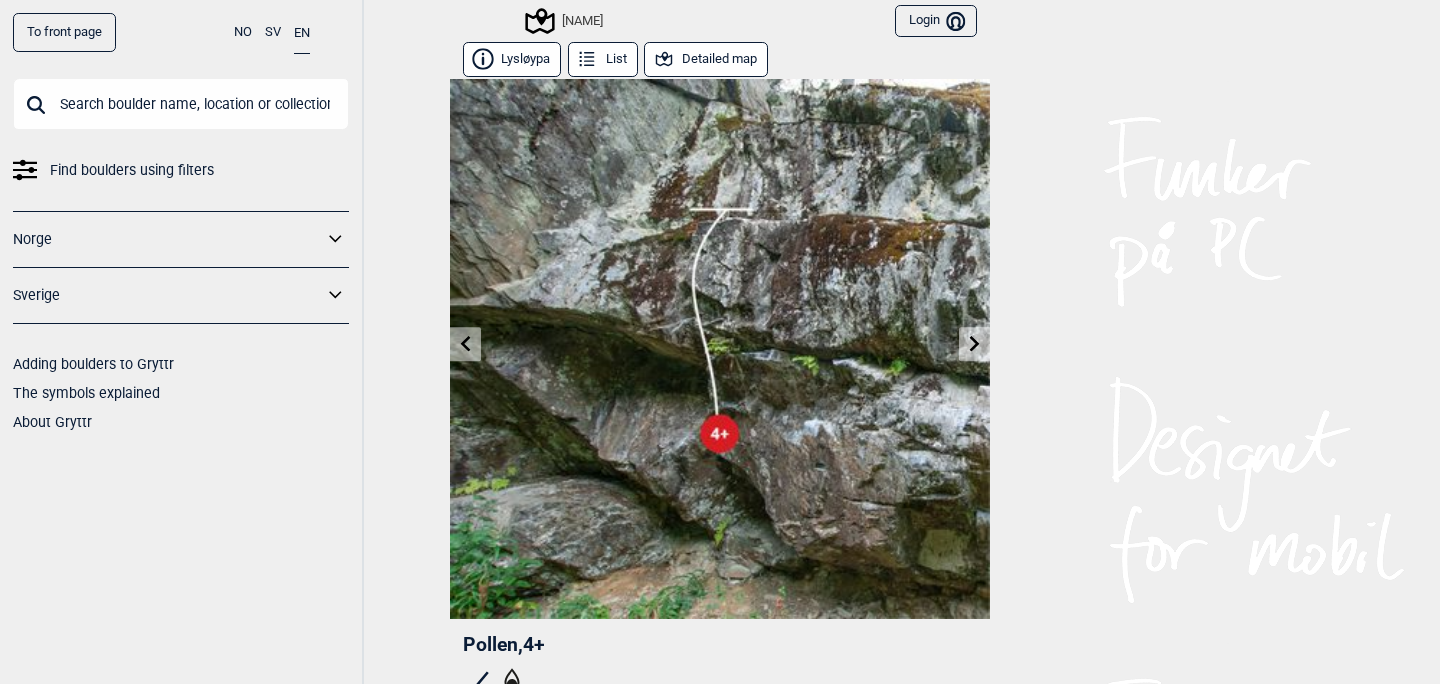 click at bounding box center [974, 344] 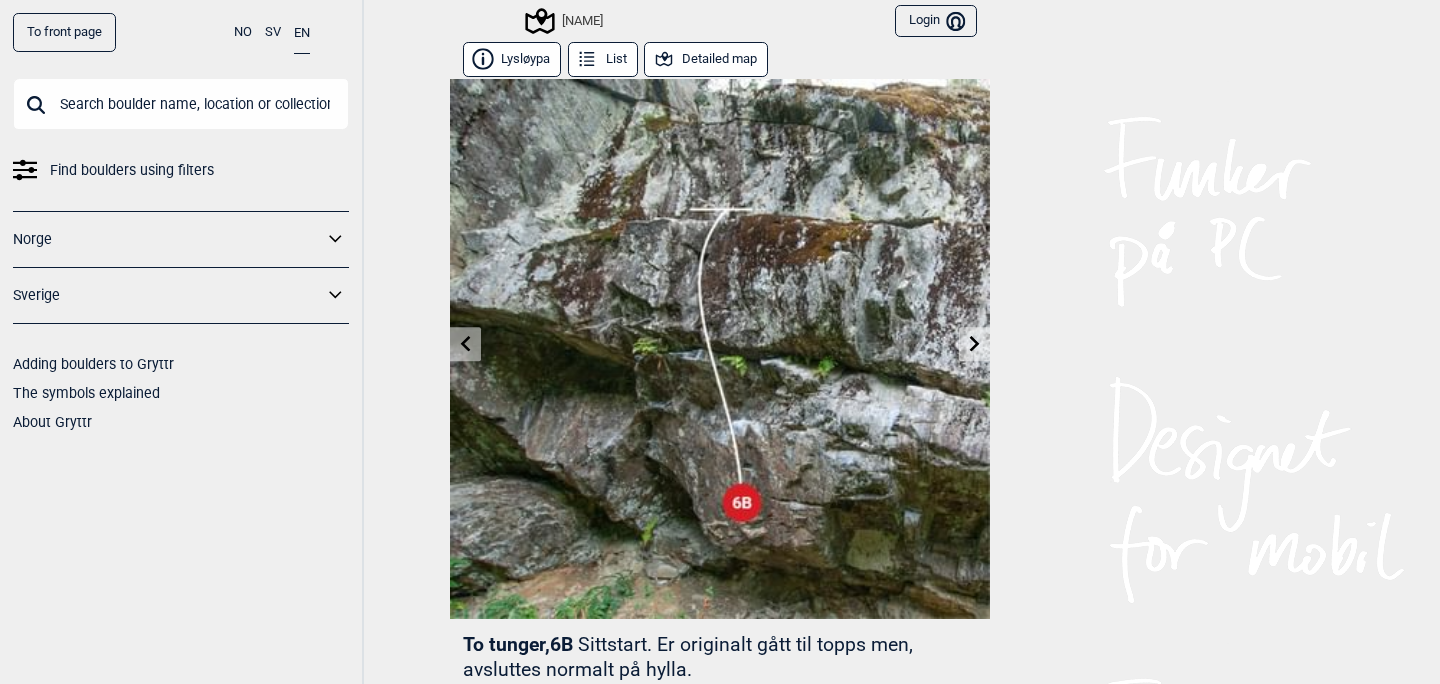 click at bounding box center [974, 344] 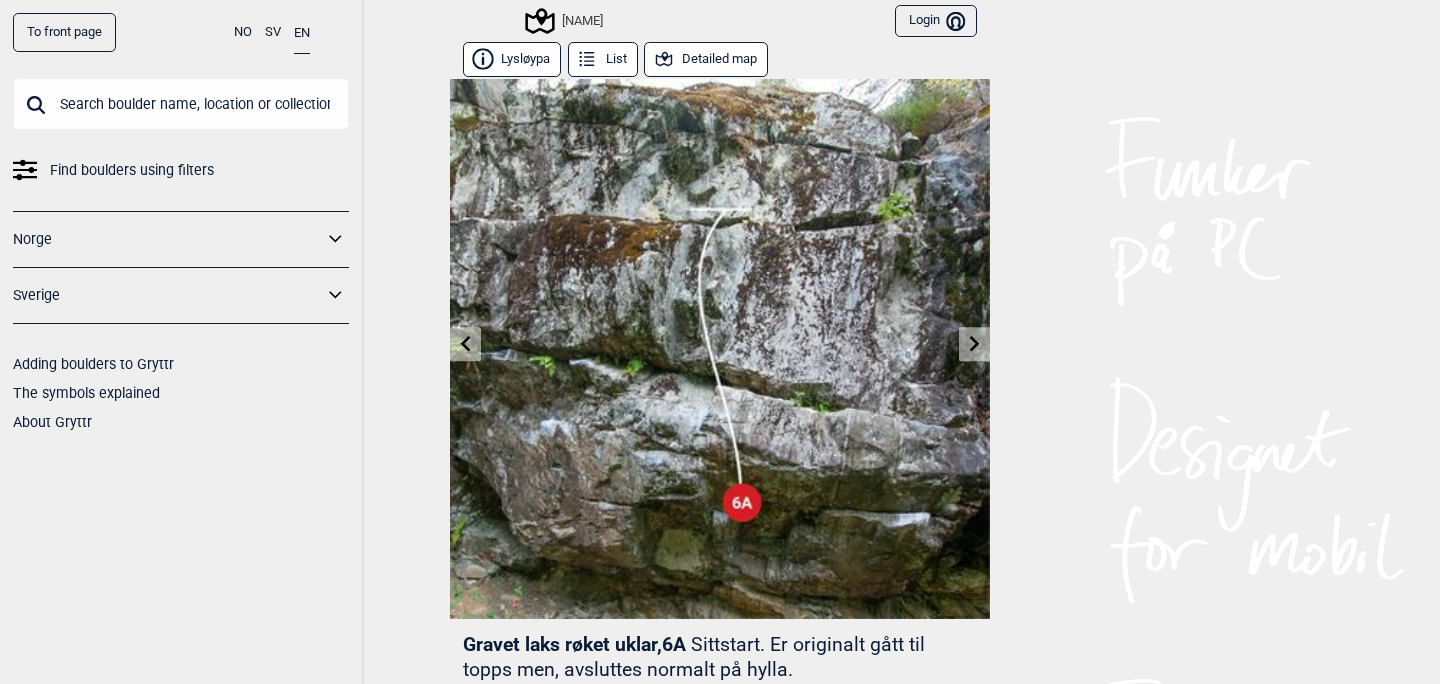 click at bounding box center [974, 344] 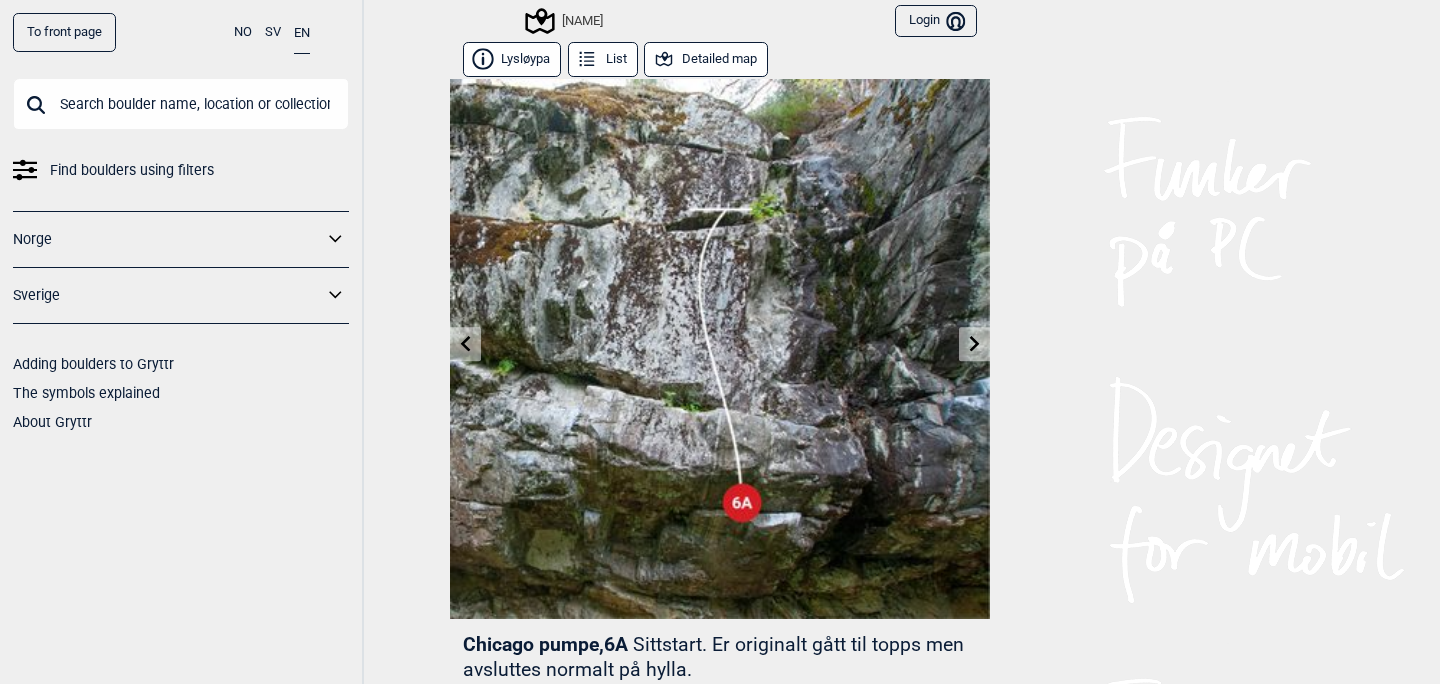 click at bounding box center (974, 344) 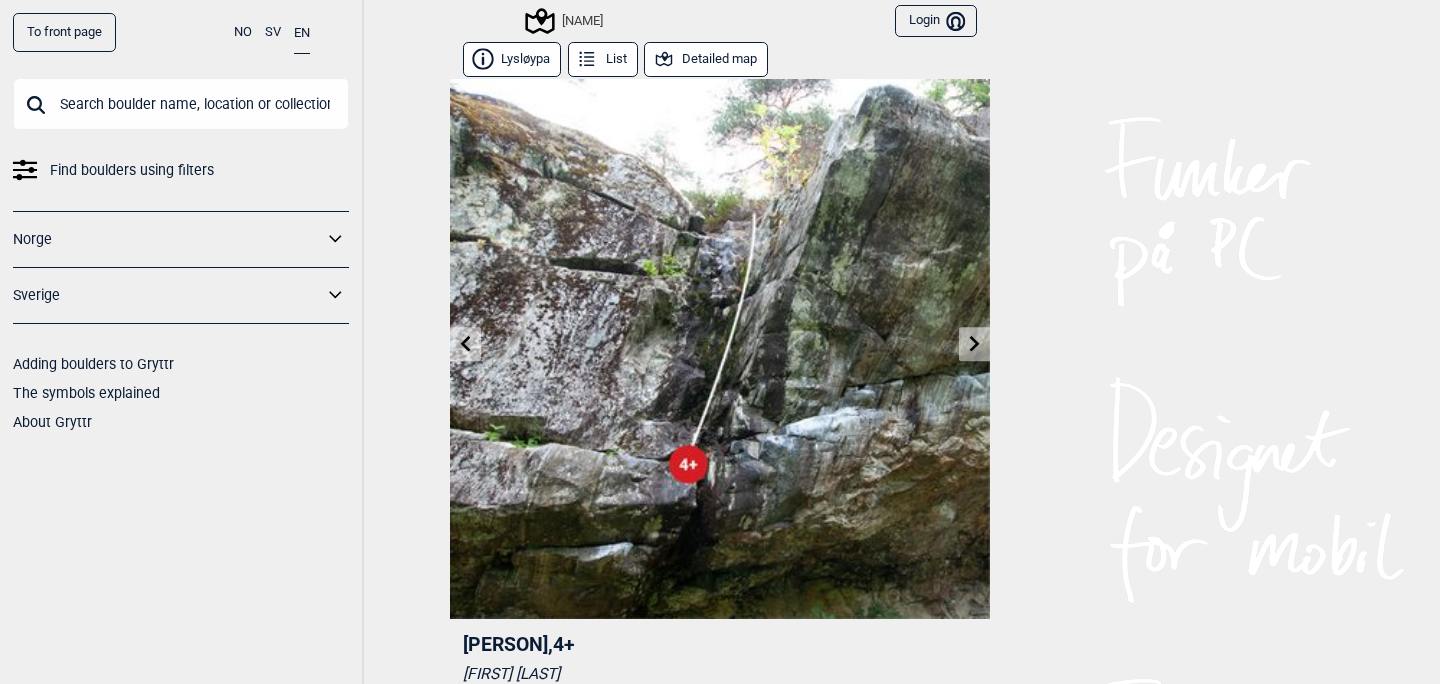 click at bounding box center [974, 344] 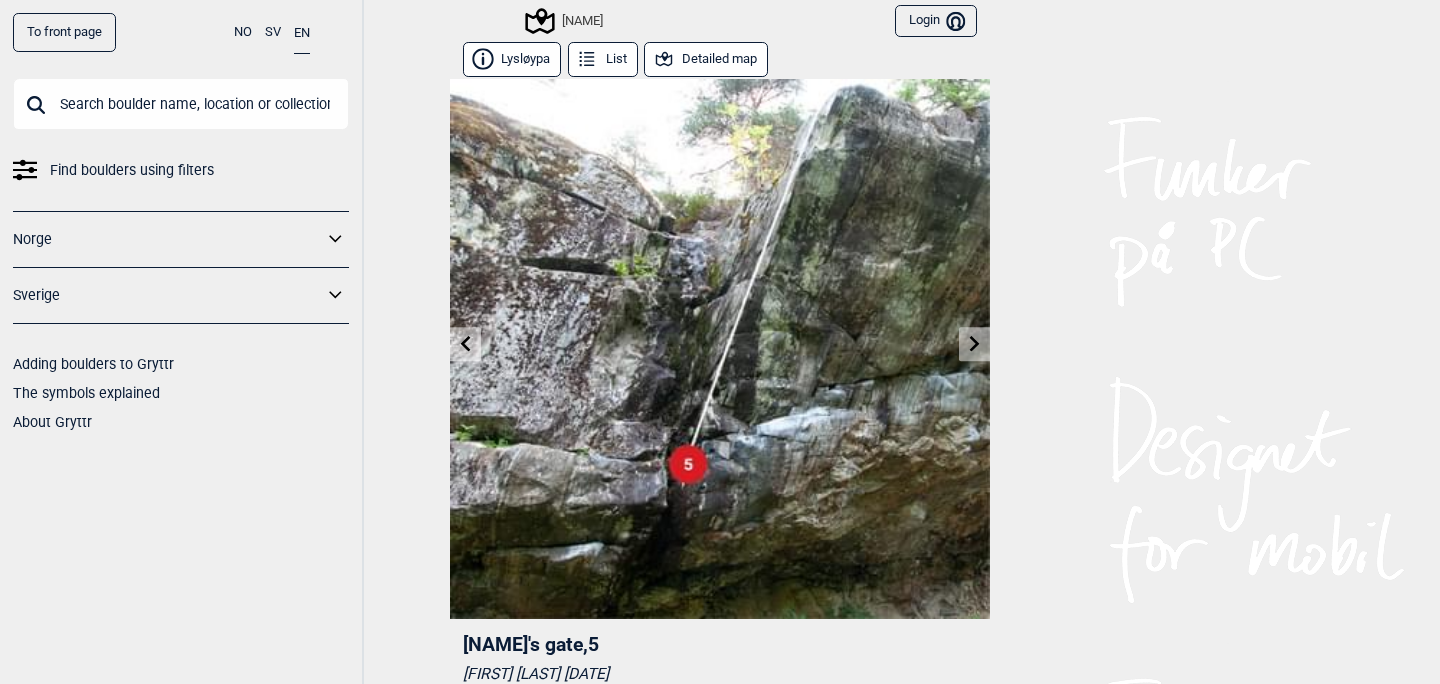 click at bounding box center (974, 344) 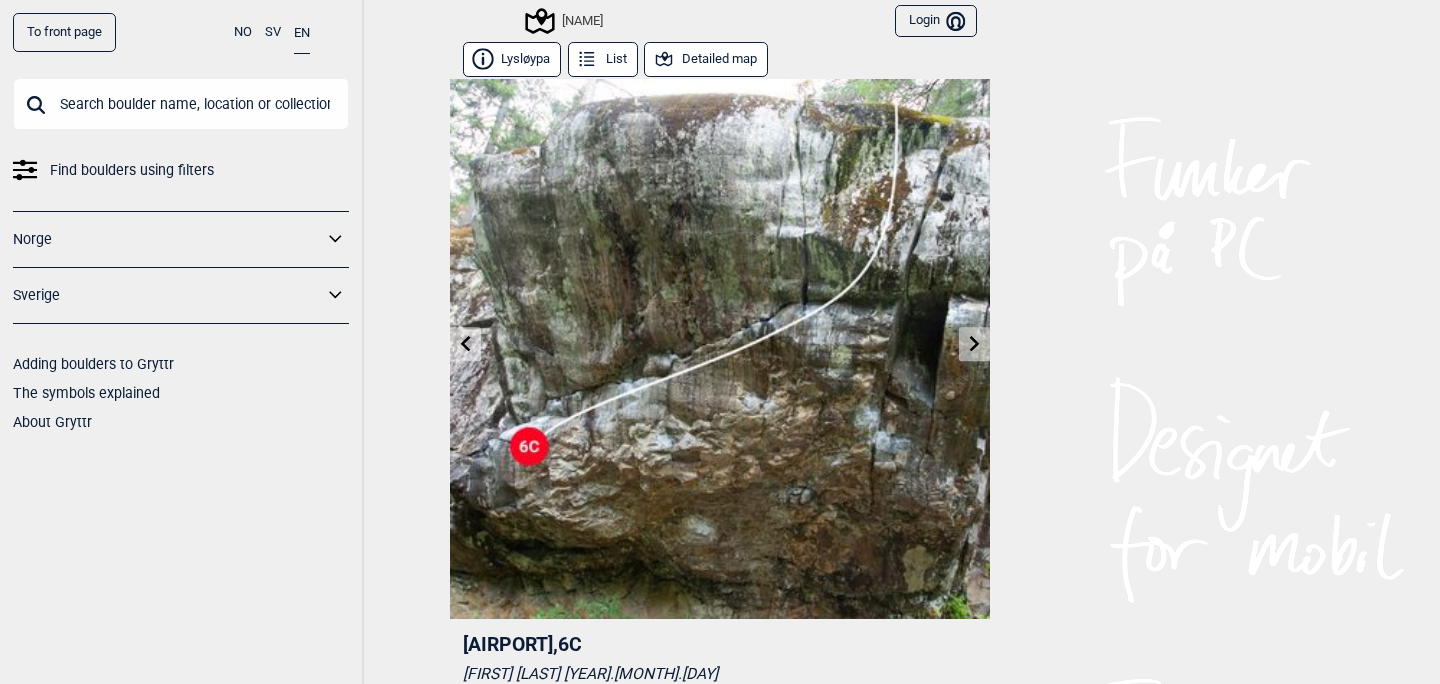 click at bounding box center (974, 344) 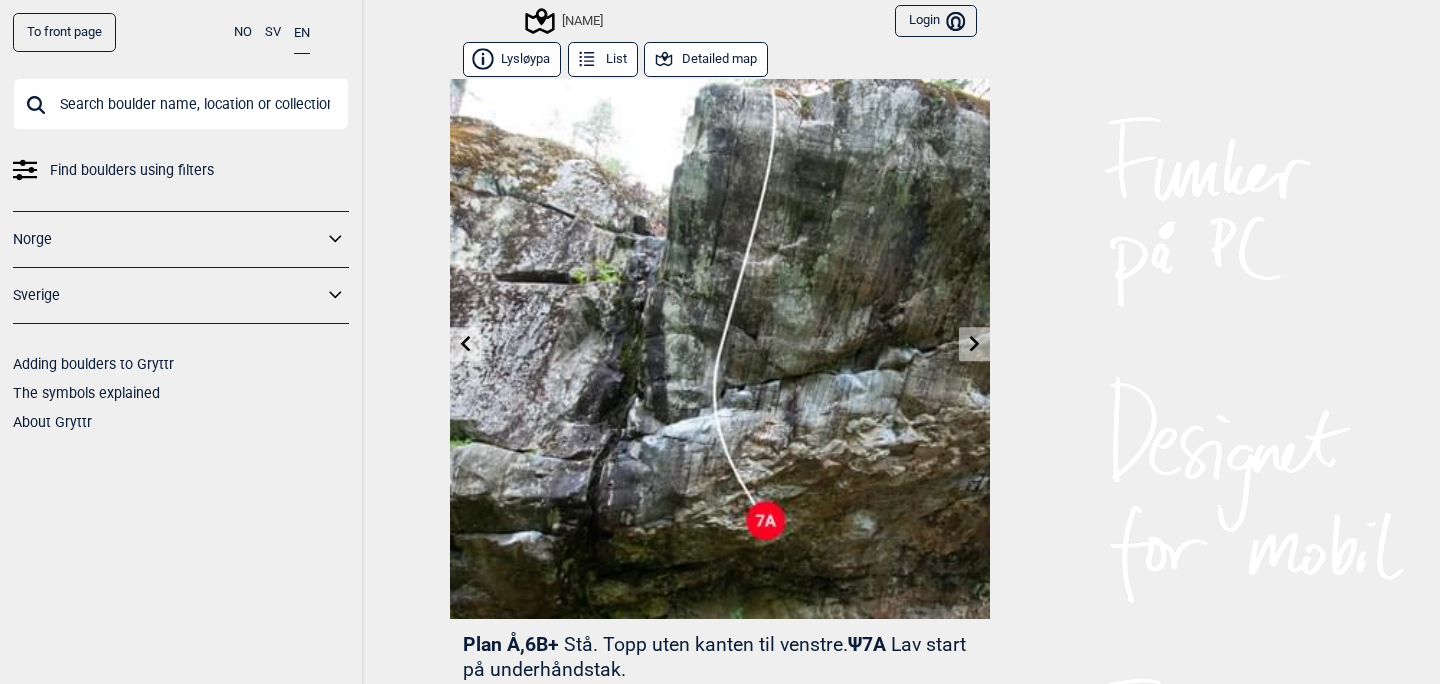click at bounding box center (465, 344) 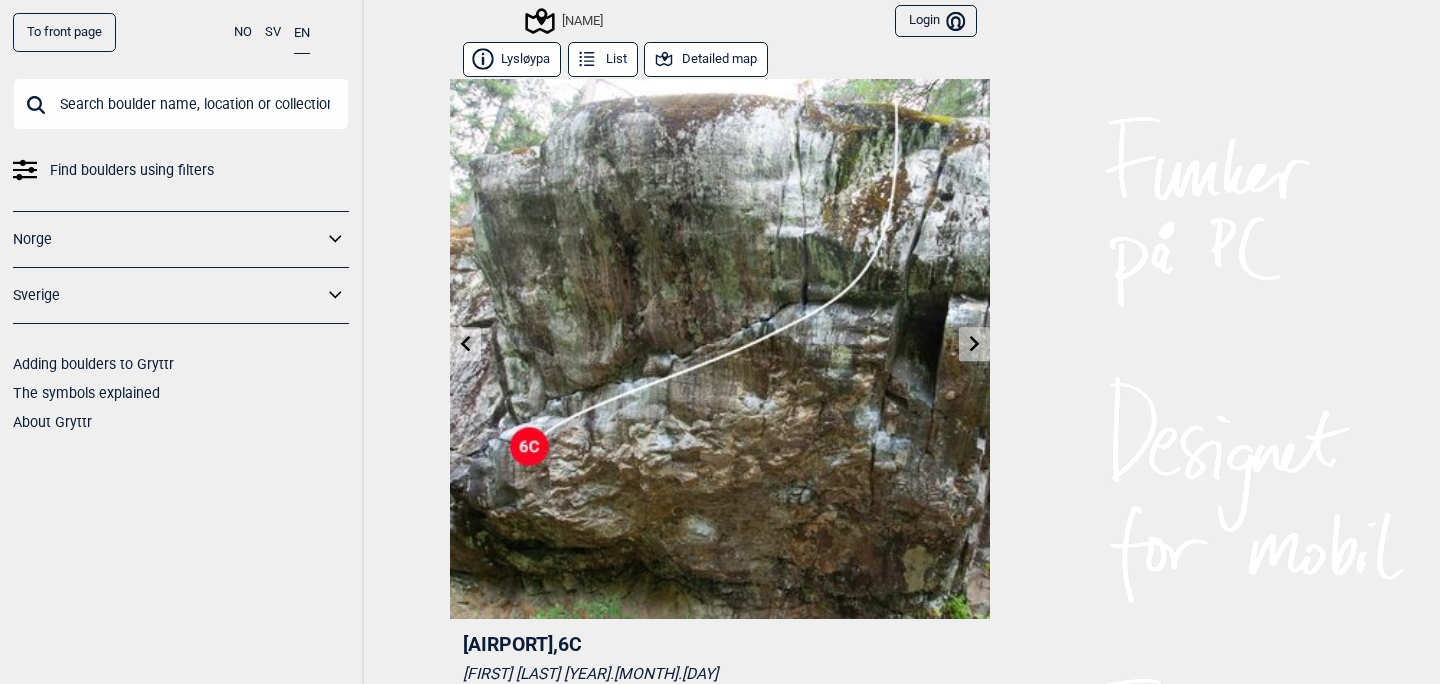 click at bounding box center (974, 344) 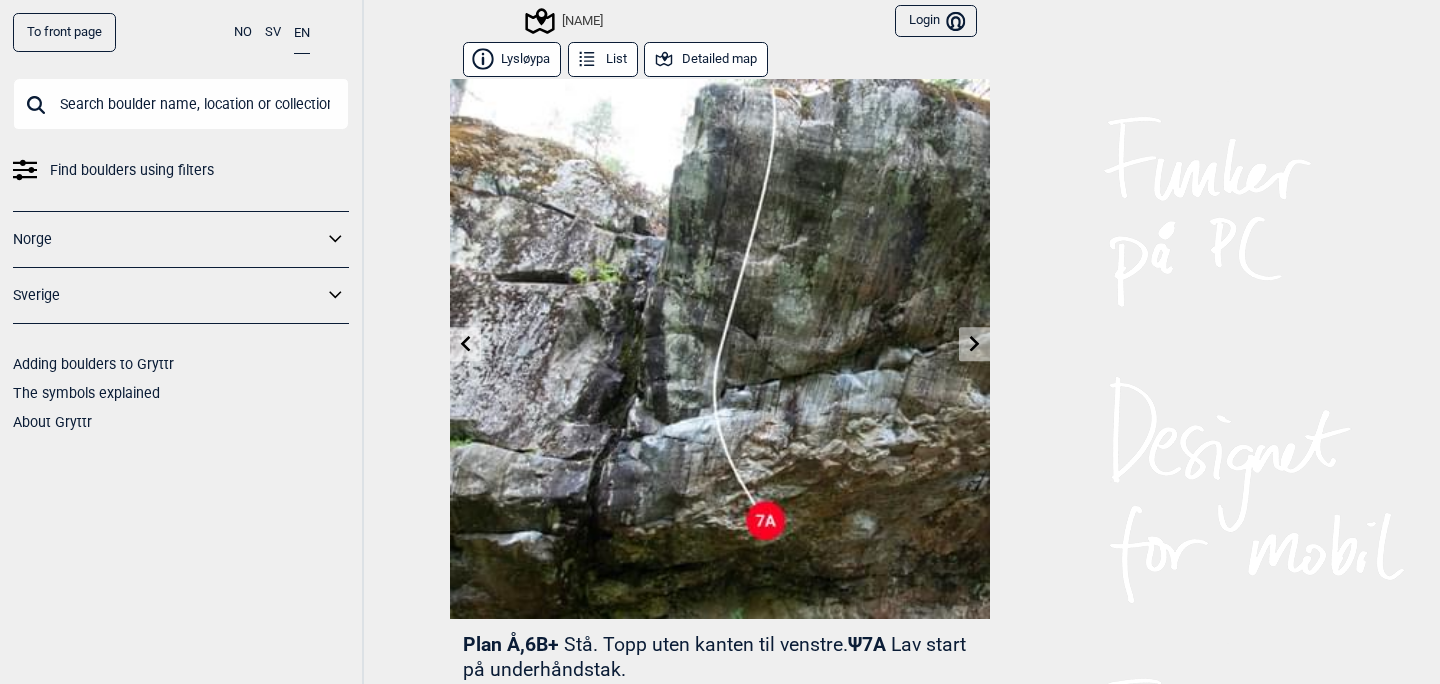click at bounding box center [974, 344] 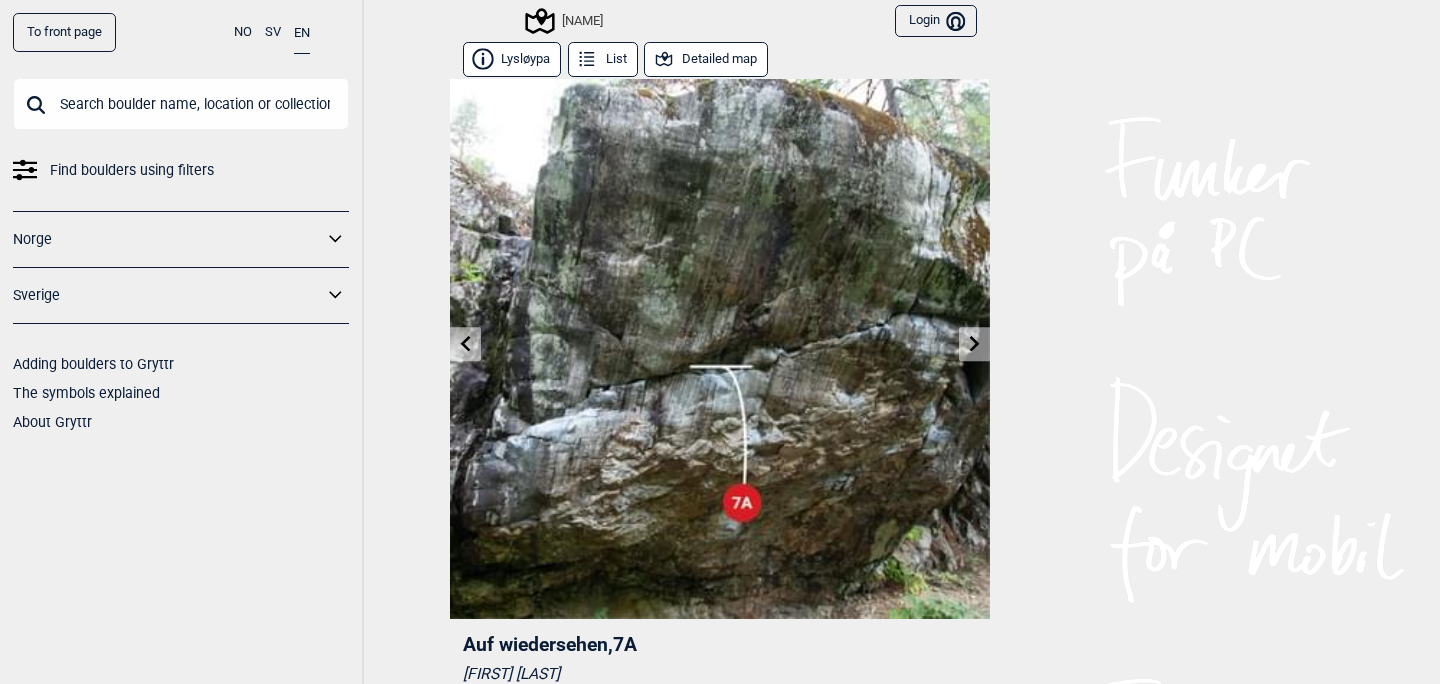 click at bounding box center (974, 344) 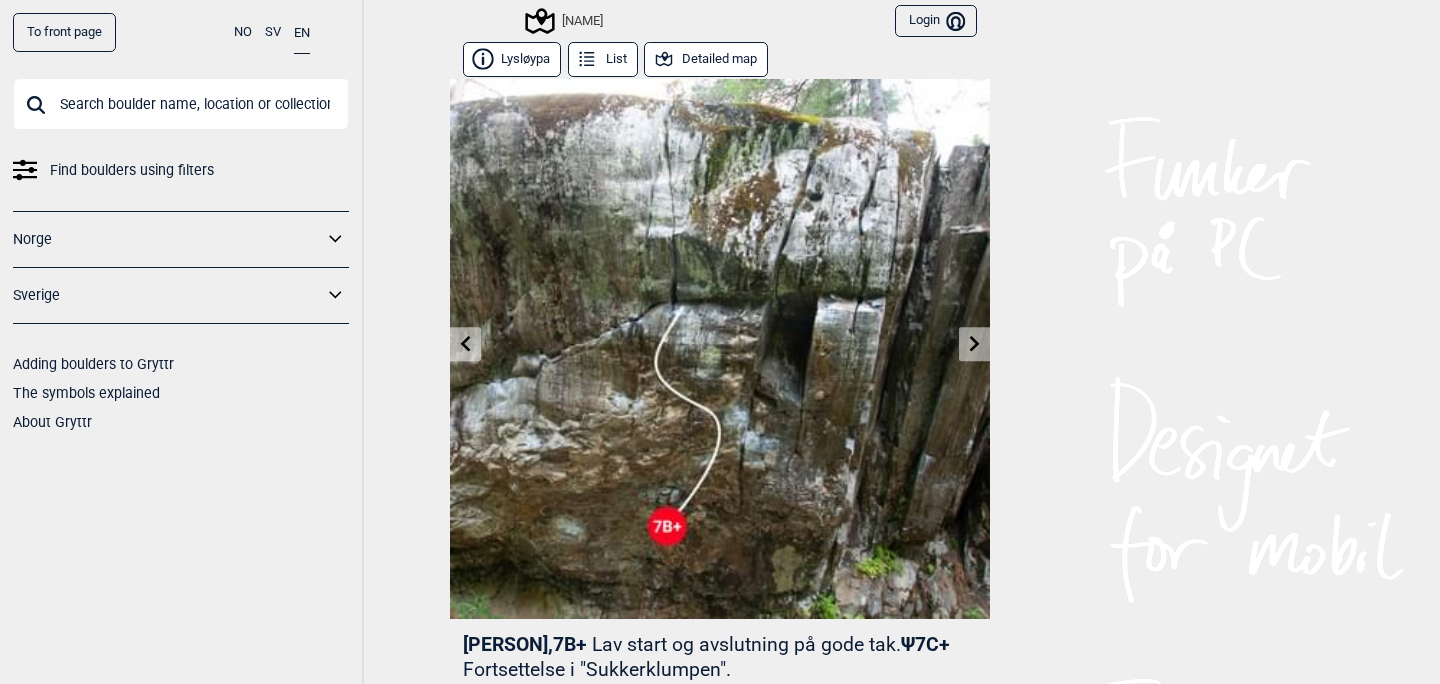 click at bounding box center (974, 344) 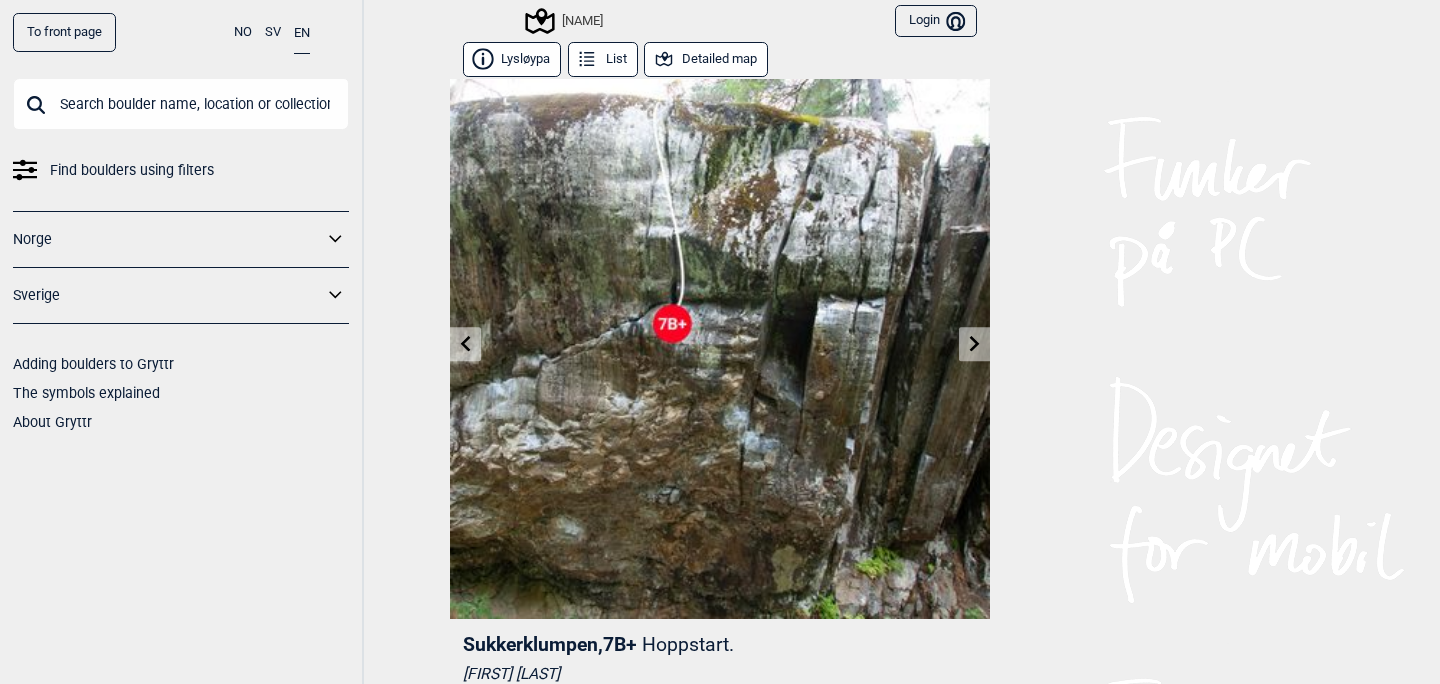 click at bounding box center [974, 344] 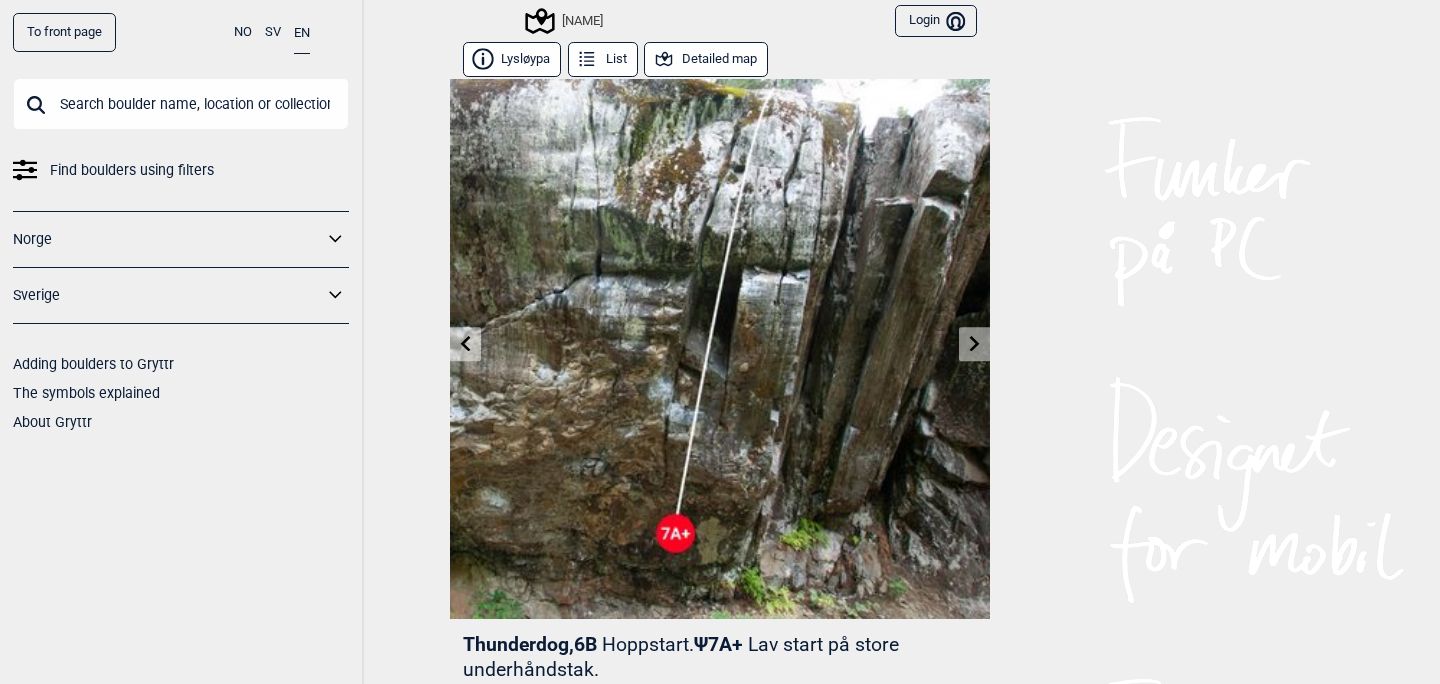 click at bounding box center [465, 344] 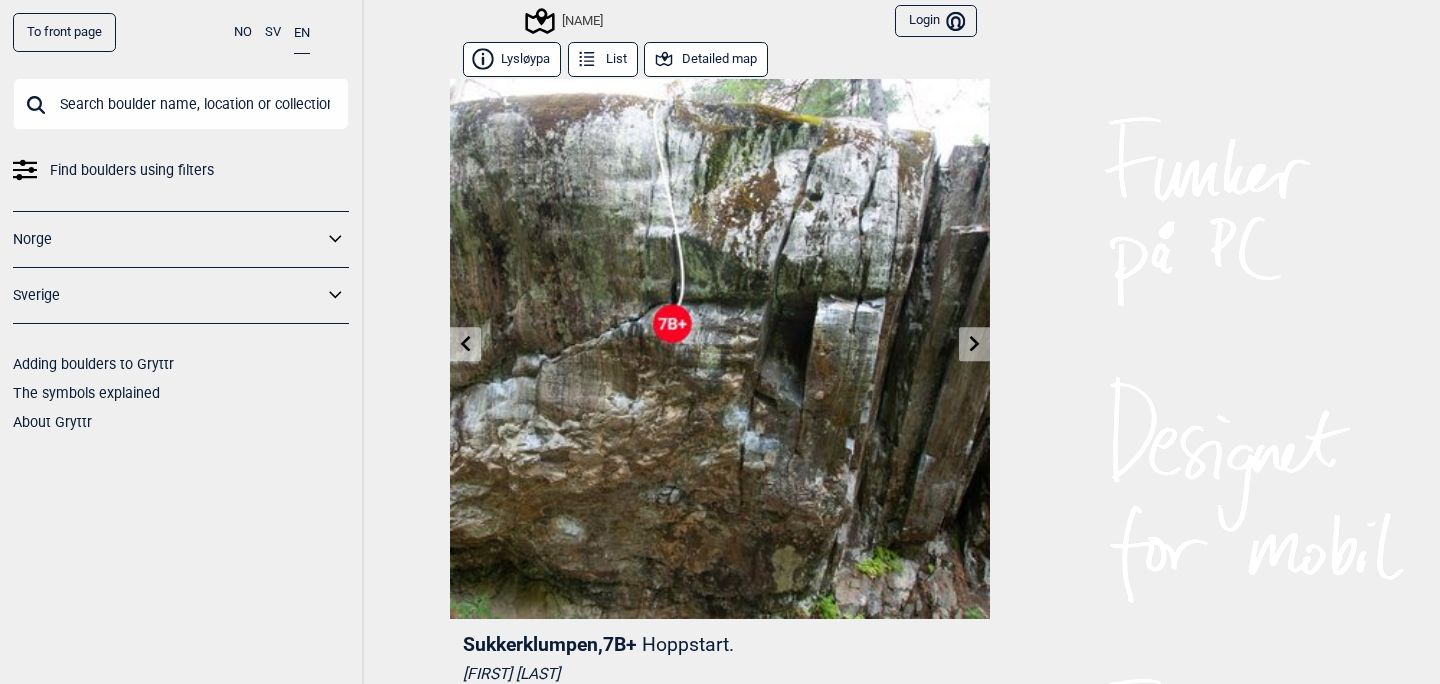click at bounding box center [465, 344] 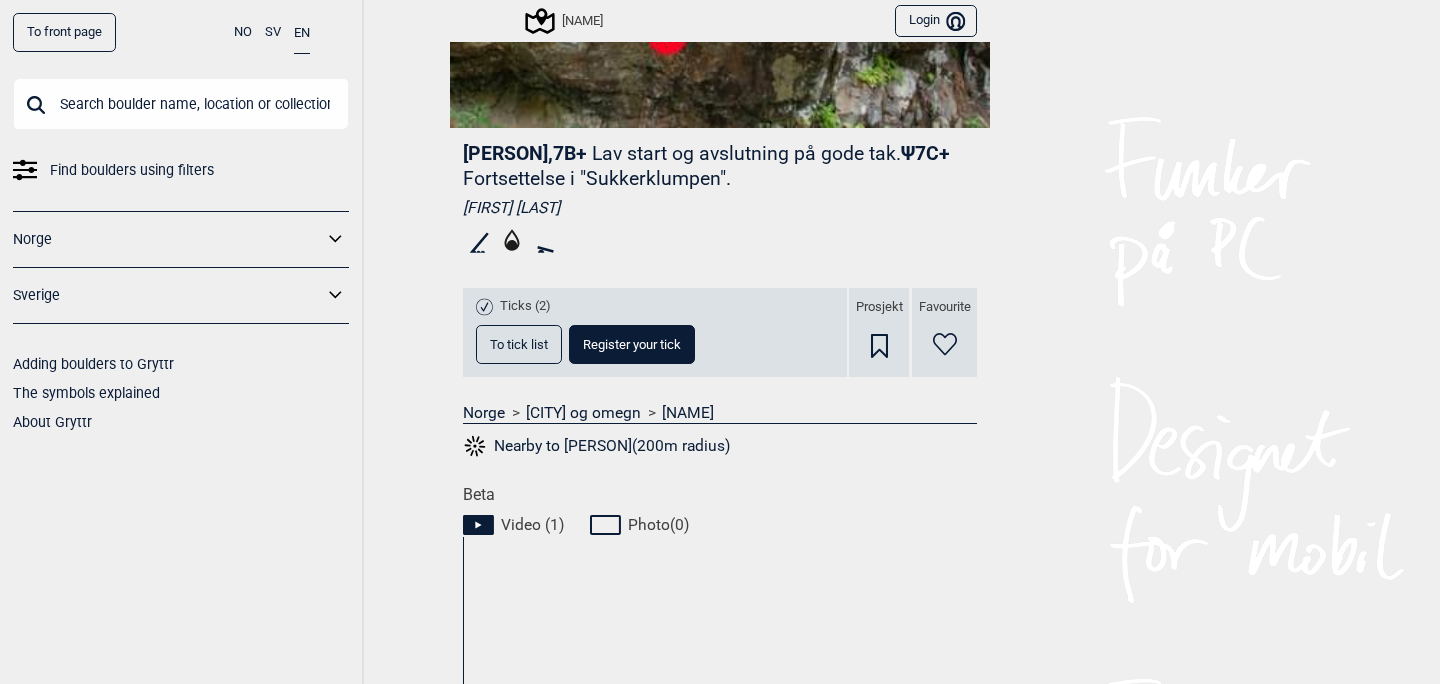 scroll, scrollTop: 0, scrollLeft: 0, axis: both 